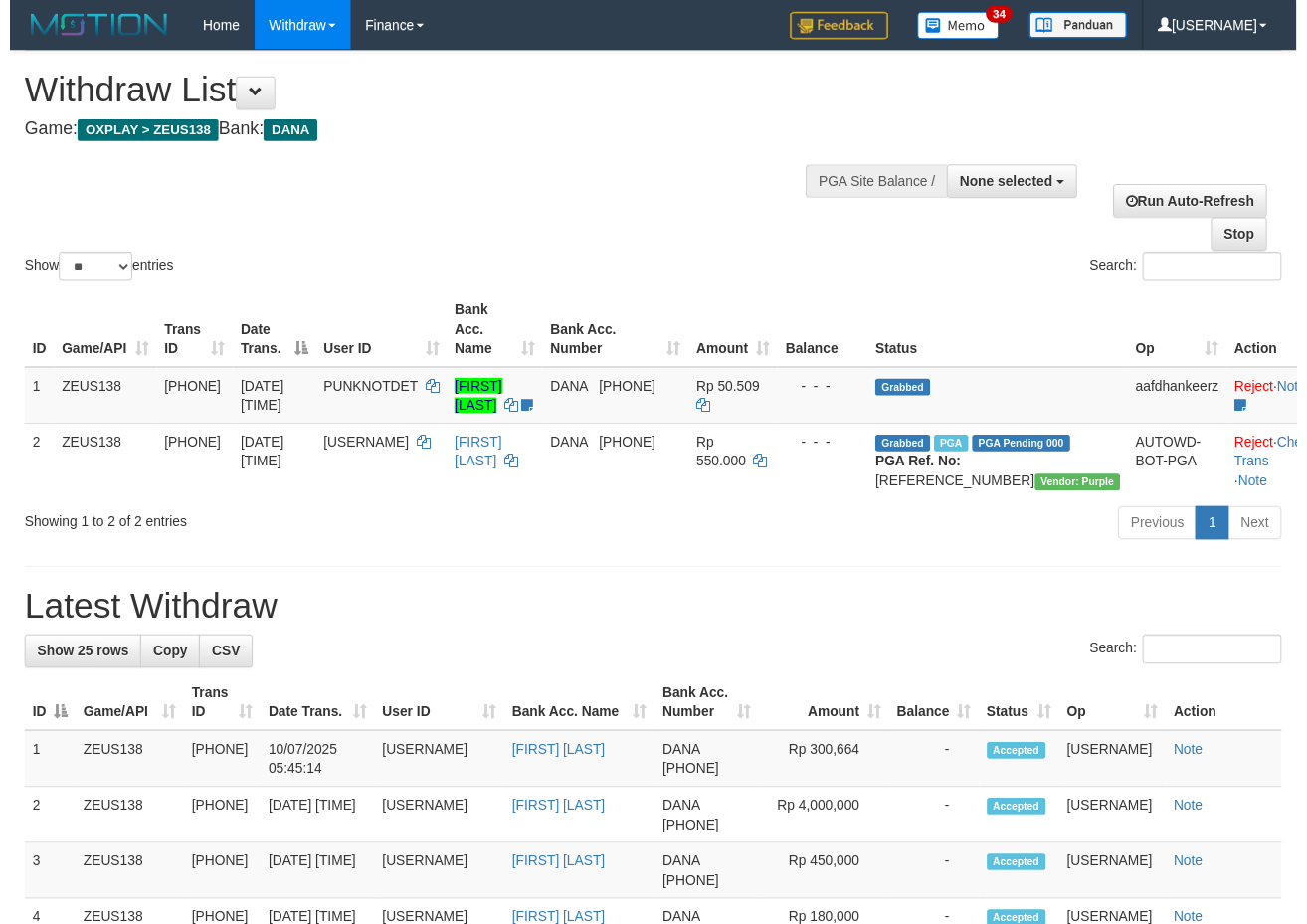 scroll, scrollTop: 0, scrollLeft: 0, axis: both 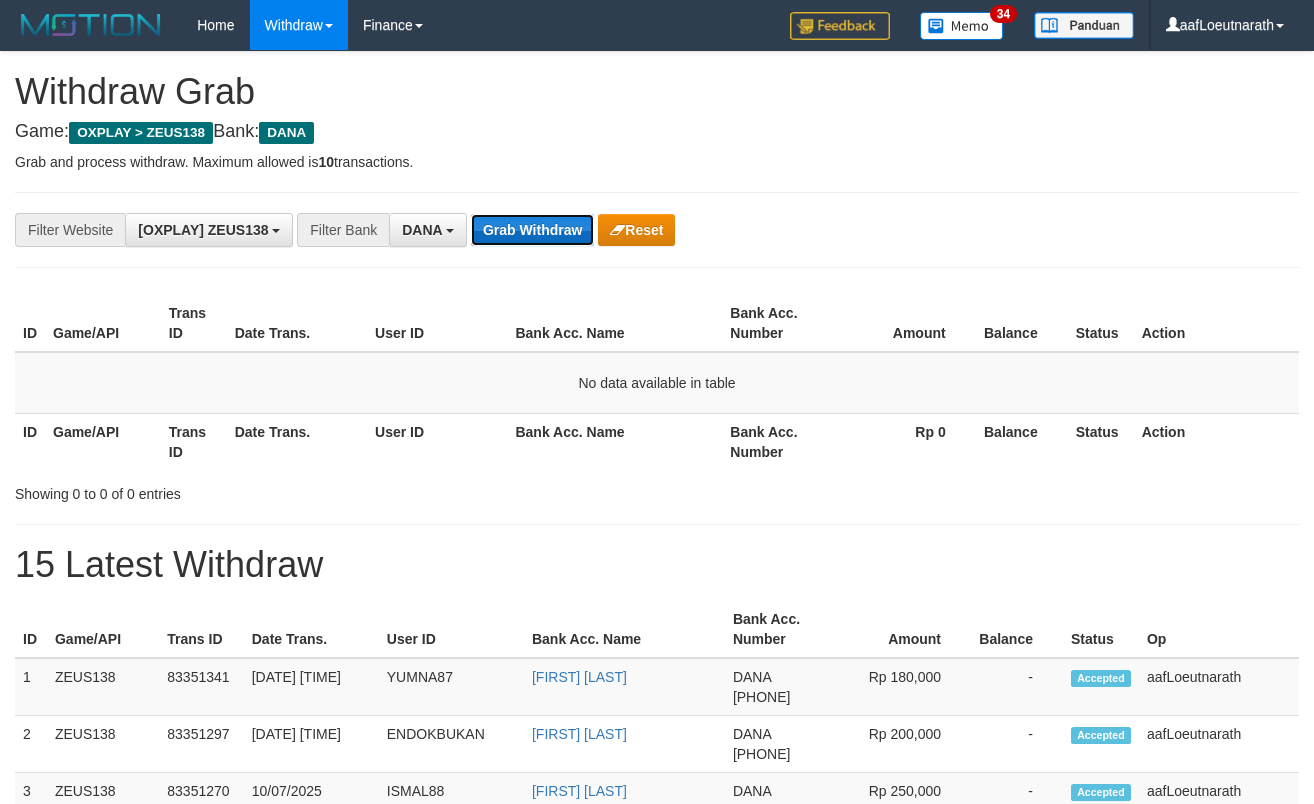 drag, startPoint x: 0, startPoint y: 0, endPoint x: 521, endPoint y: 232, distance: 570.32007 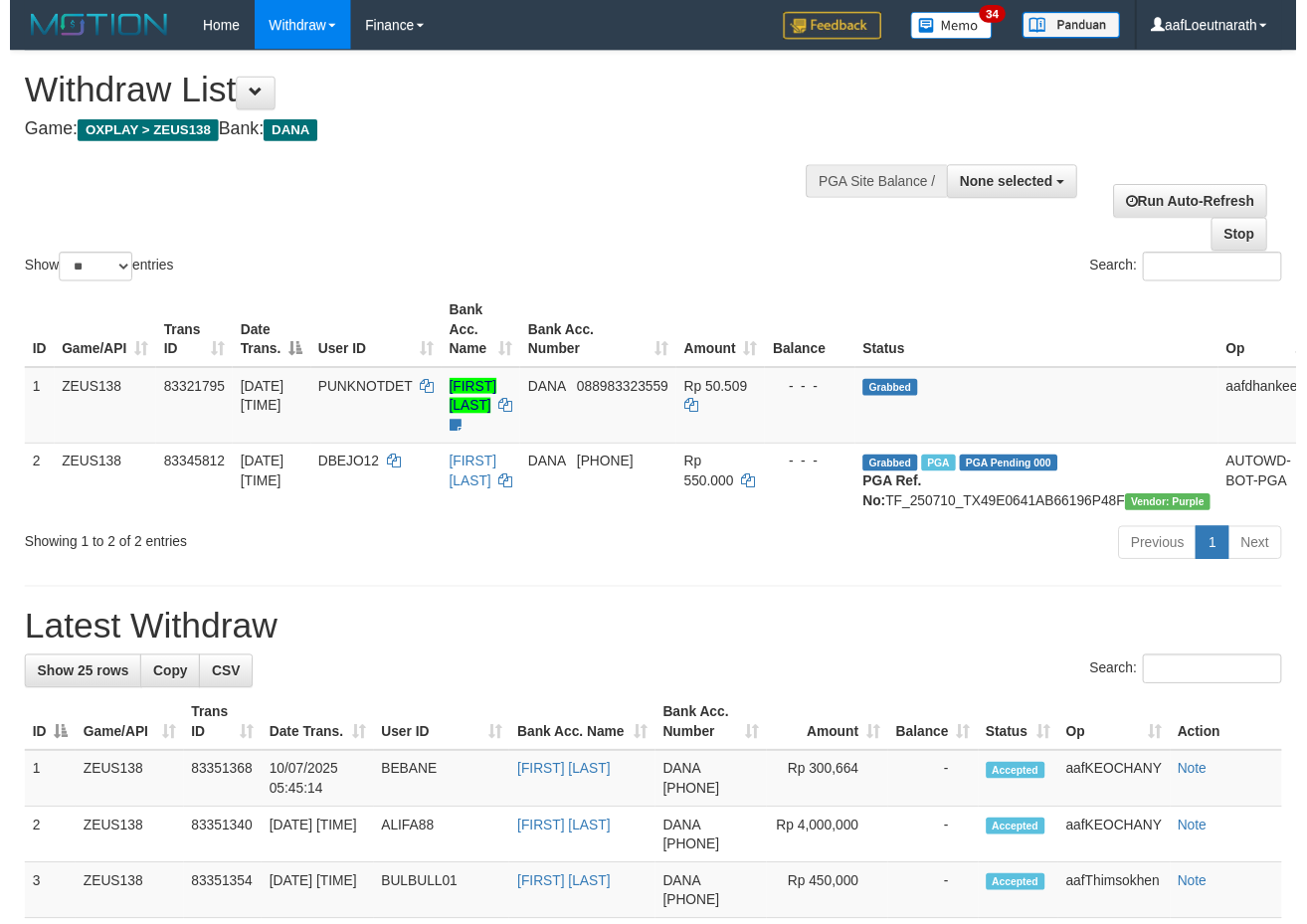 scroll, scrollTop: 0, scrollLeft: 0, axis: both 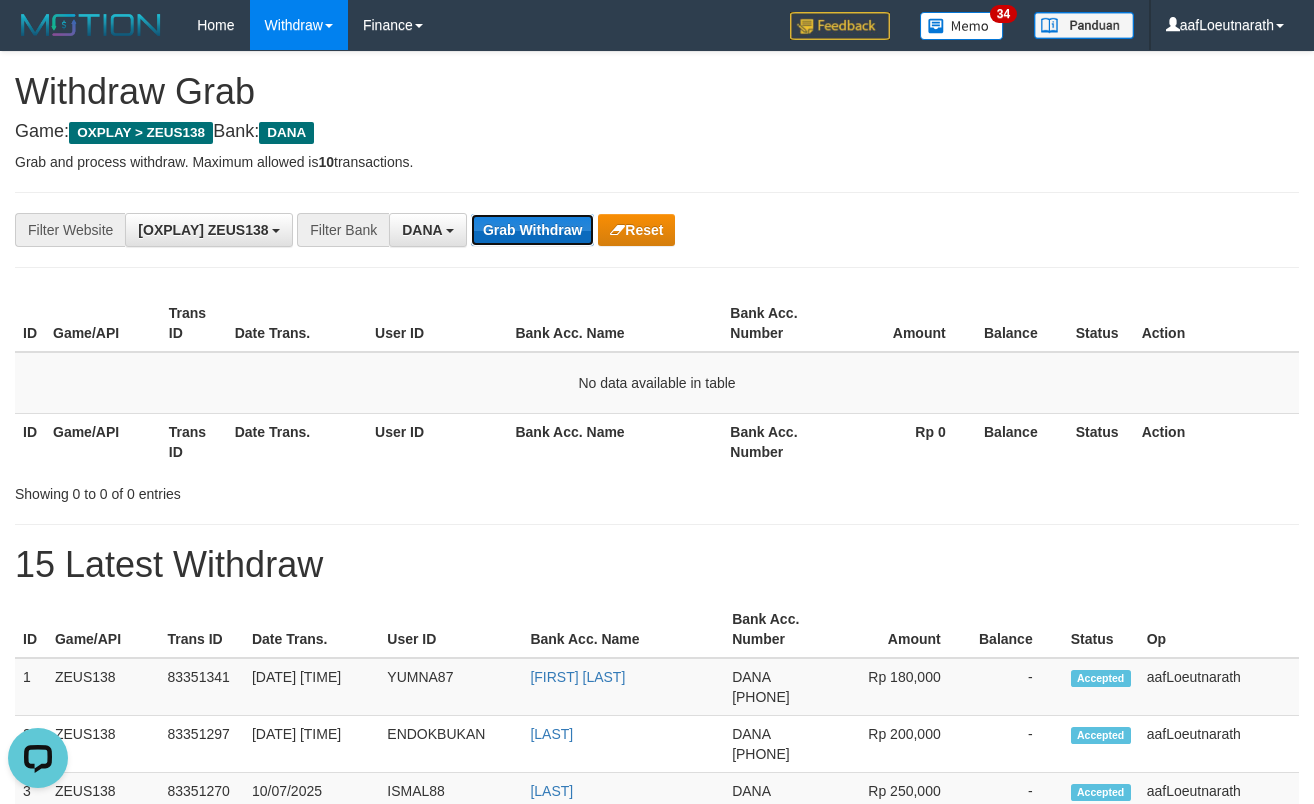click on "Grab Withdraw" at bounding box center (532, 230) 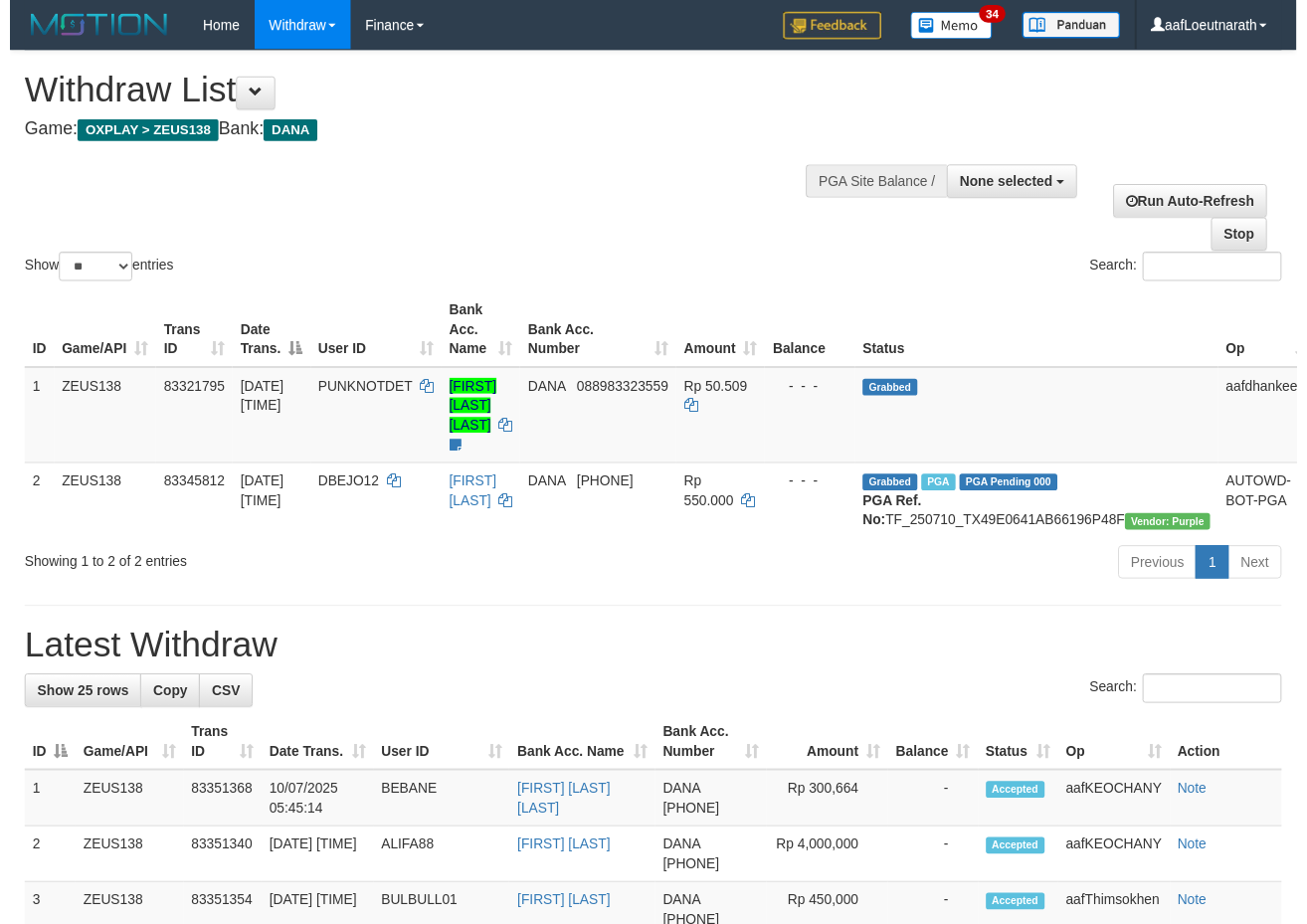 scroll, scrollTop: 0, scrollLeft: 0, axis: both 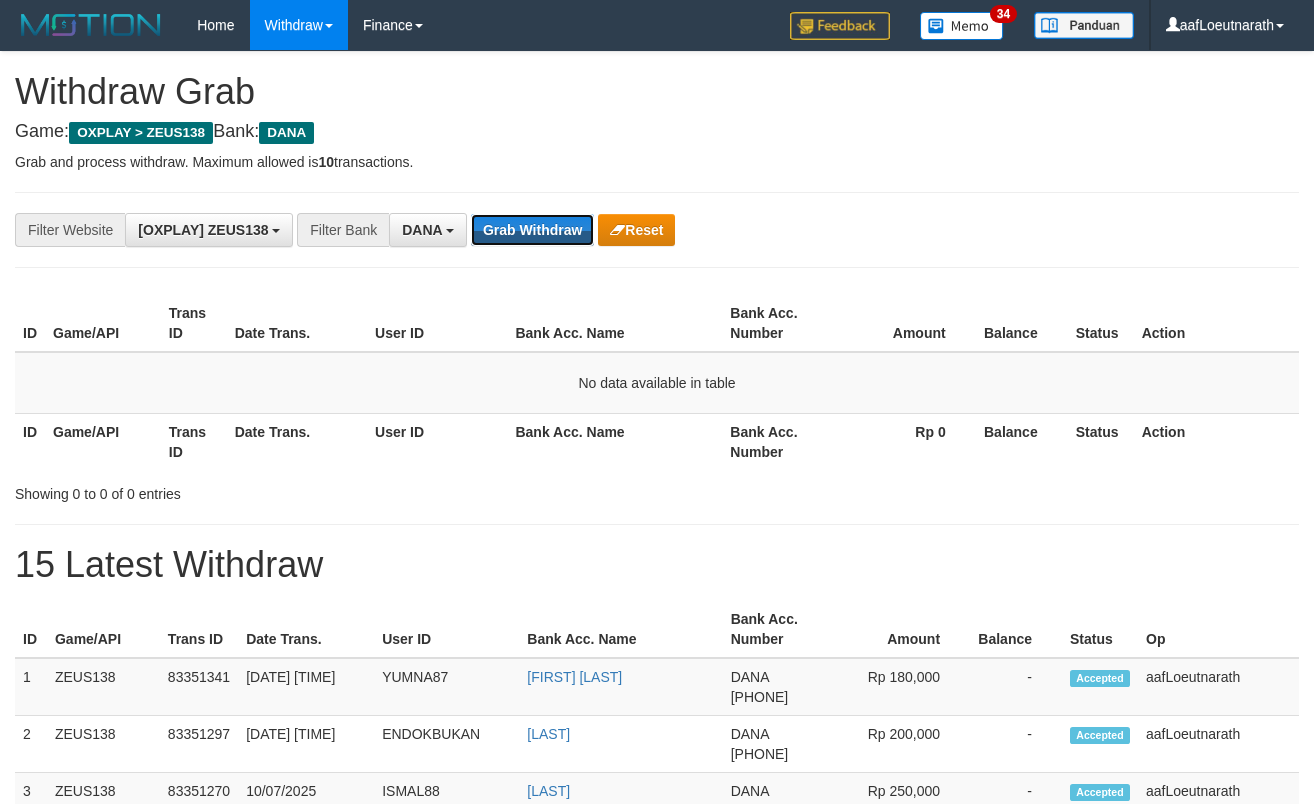 click on "Grab Withdraw" at bounding box center [532, 230] 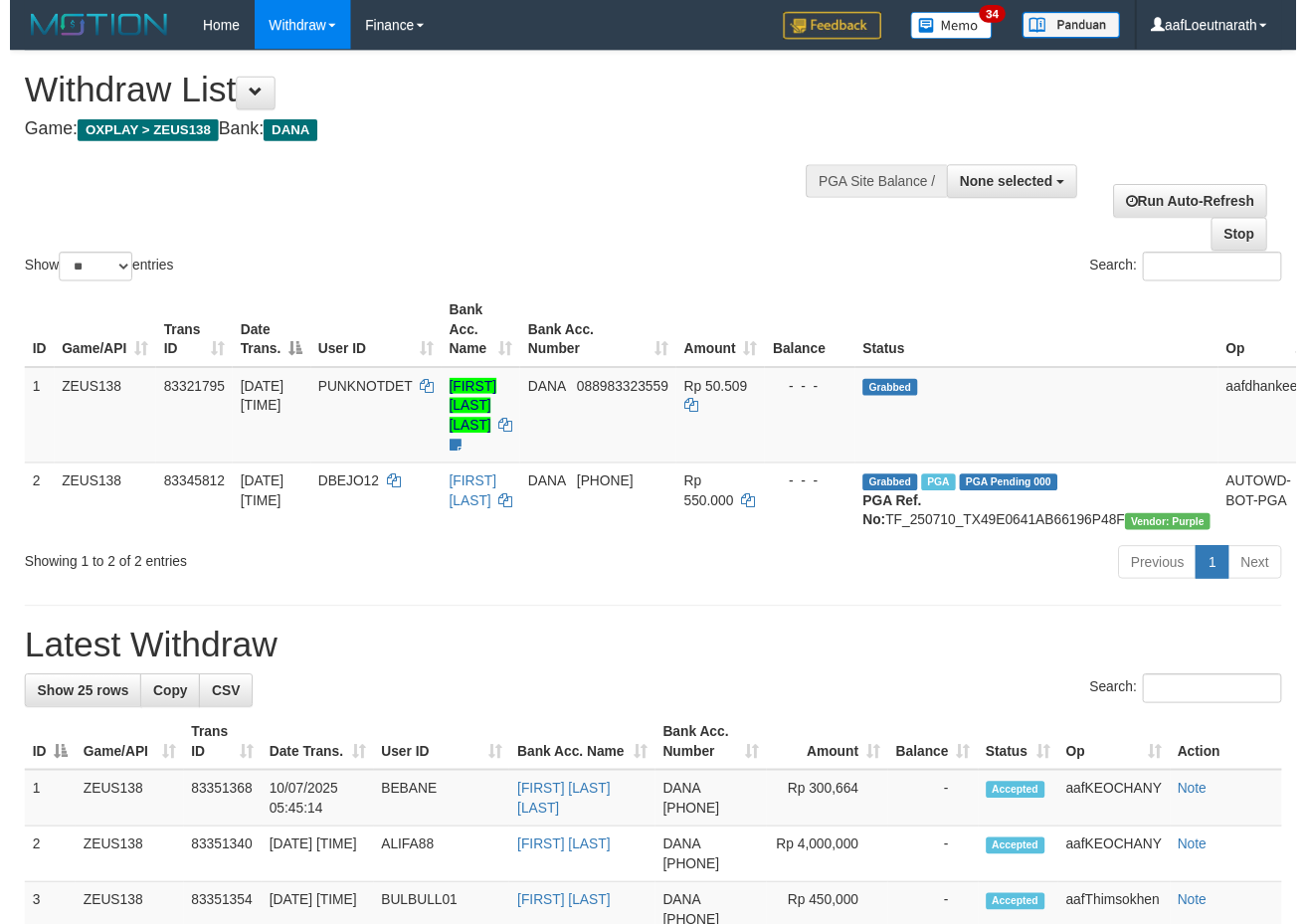 scroll, scrollTop: 0, scrollLeft: 0, axis: both 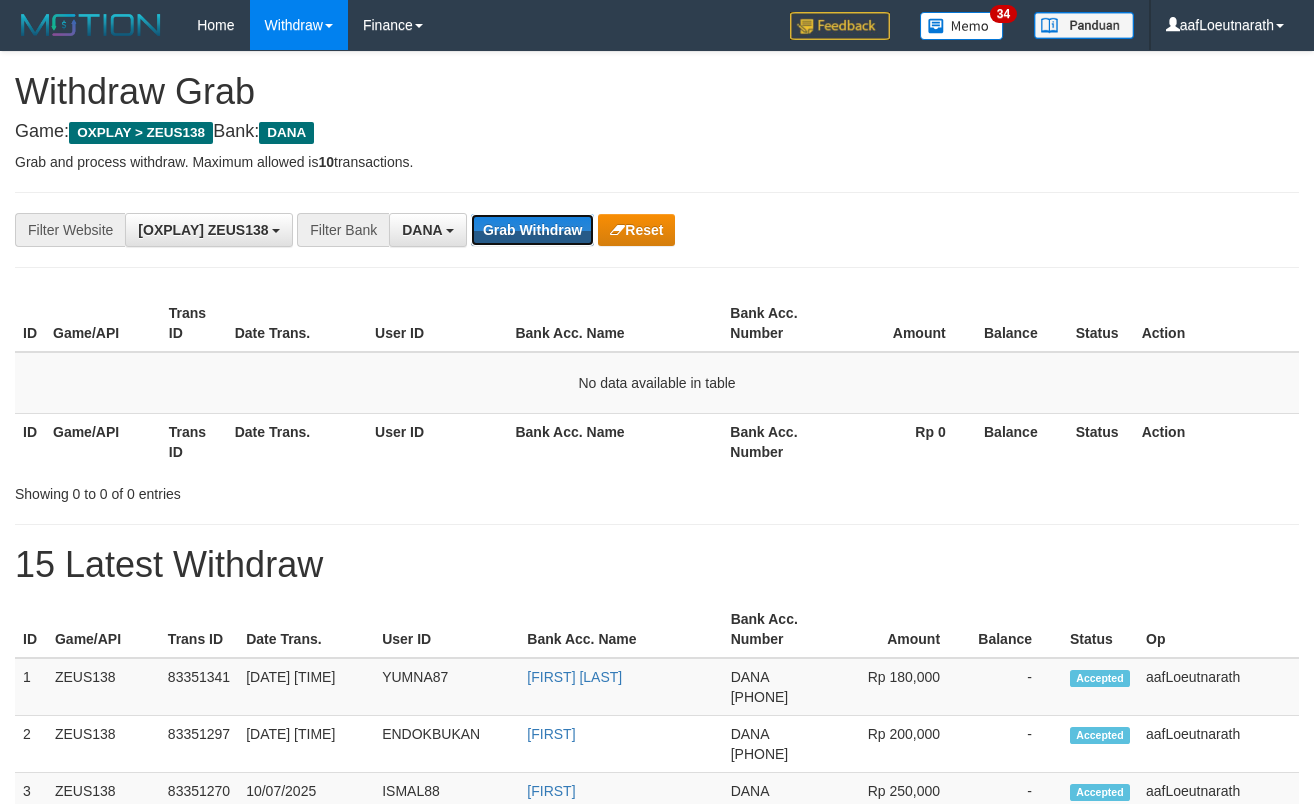 click on "Grab Withdraw" at bounding box center (532, 230) 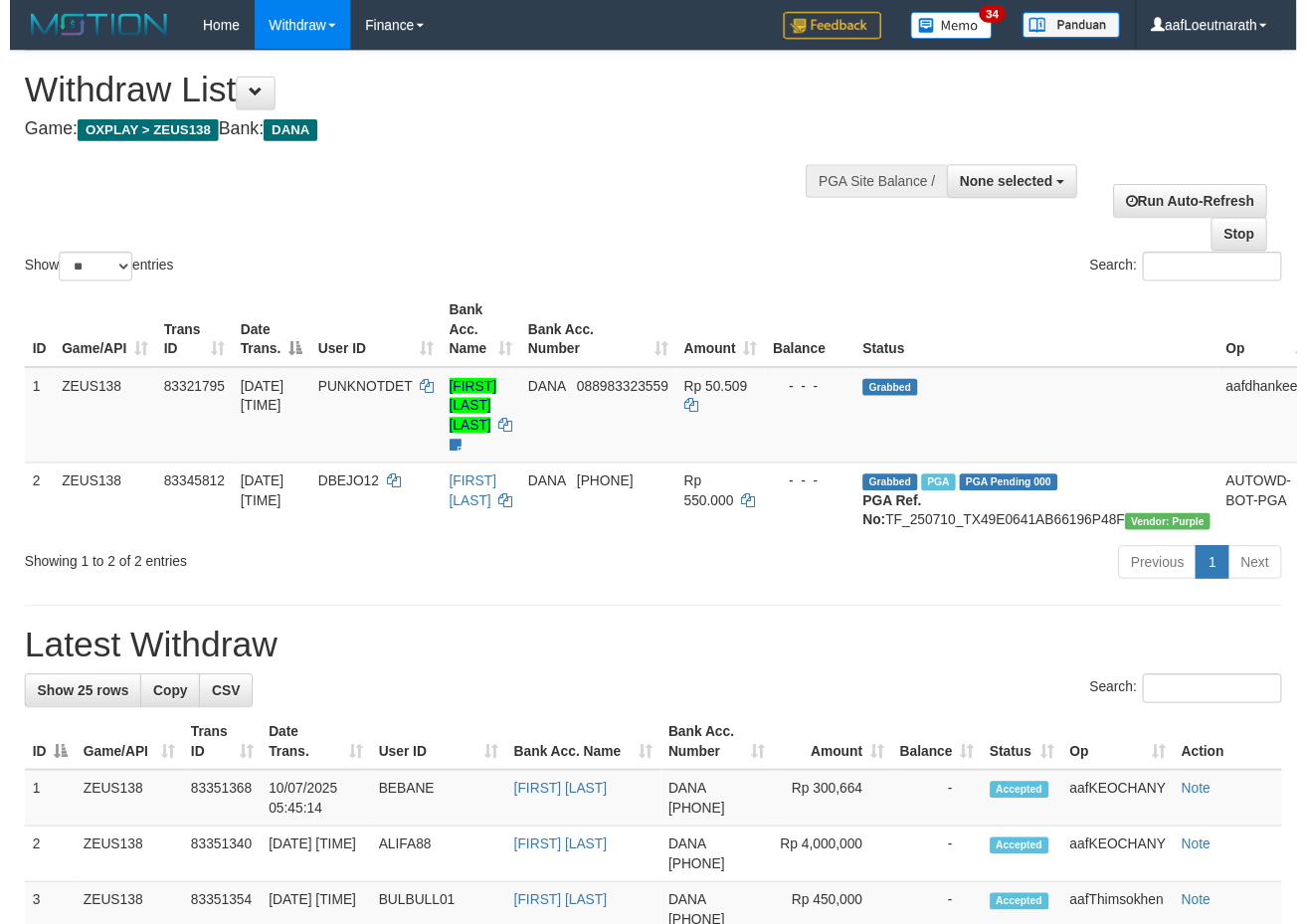 scroll, scrollTop: 0, scrollLeft: 0, axis: both 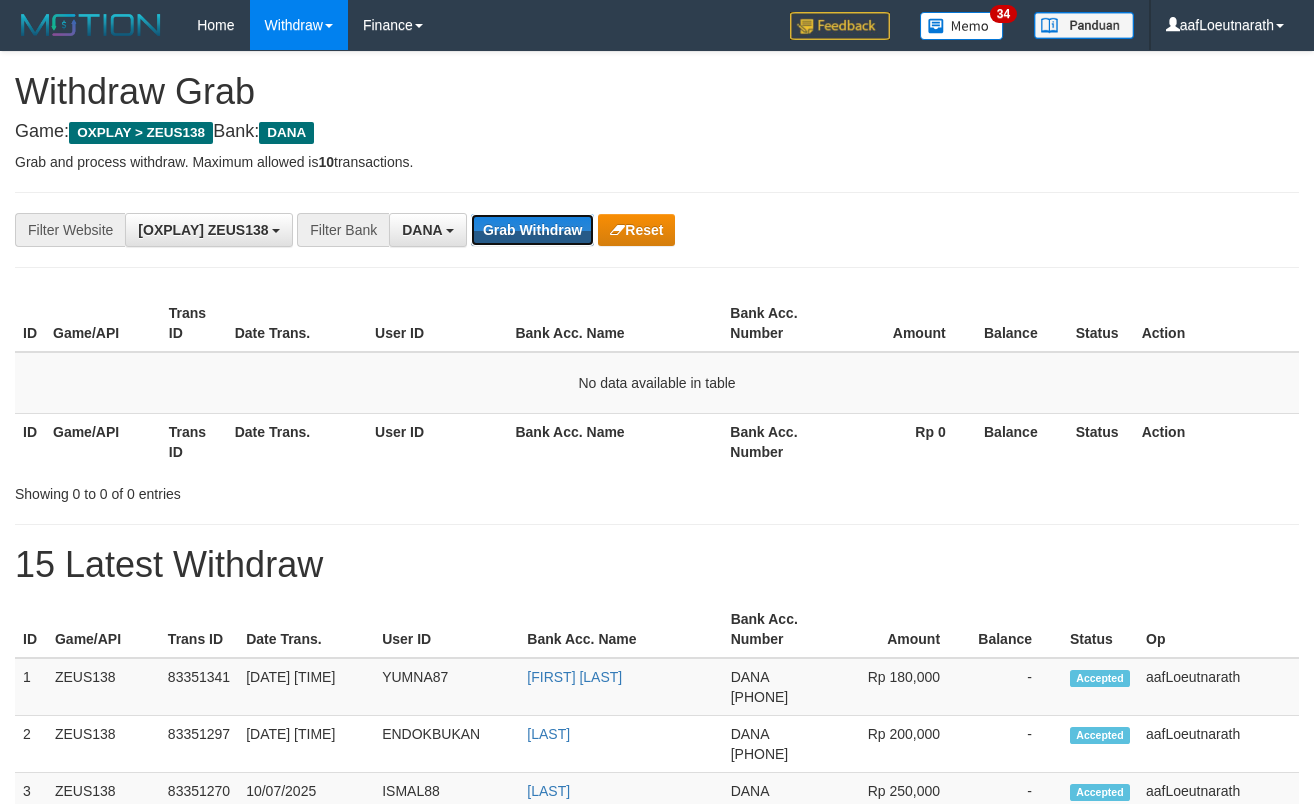 click on "Grab Withdraw" at bounding box center (532, 230) 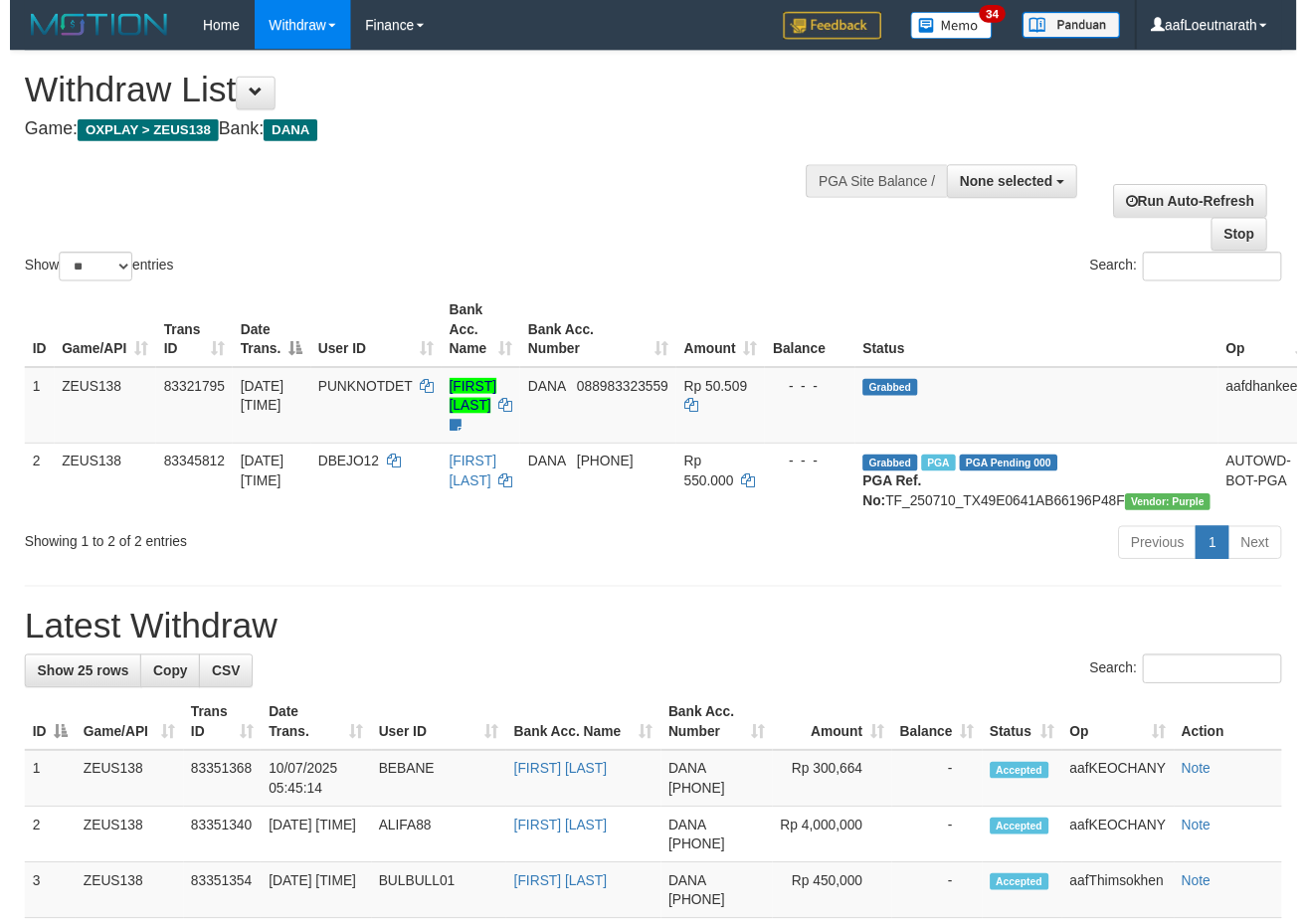 scroll, scrollTop: 0, scrollLeft: 0, axis: both 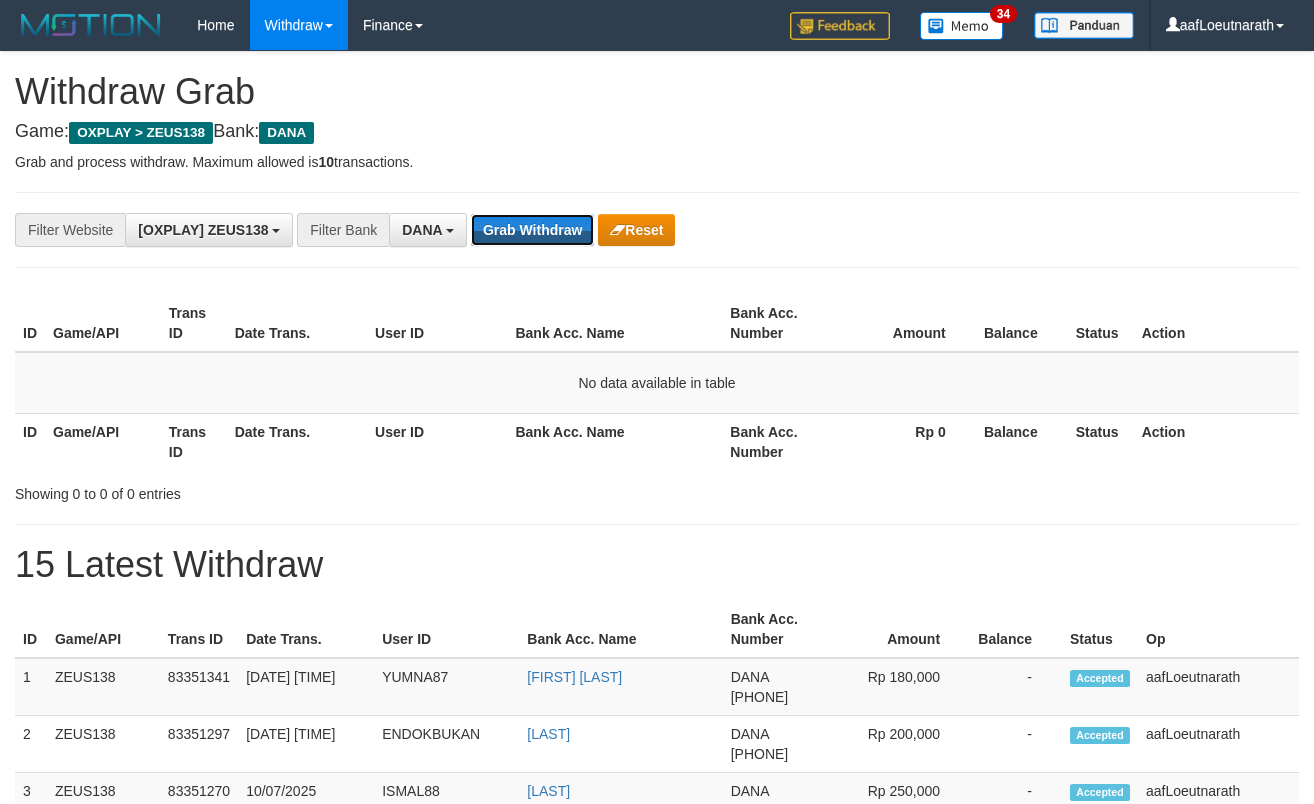 click on "Grab Withdraw" at bounding box center [532, 230] 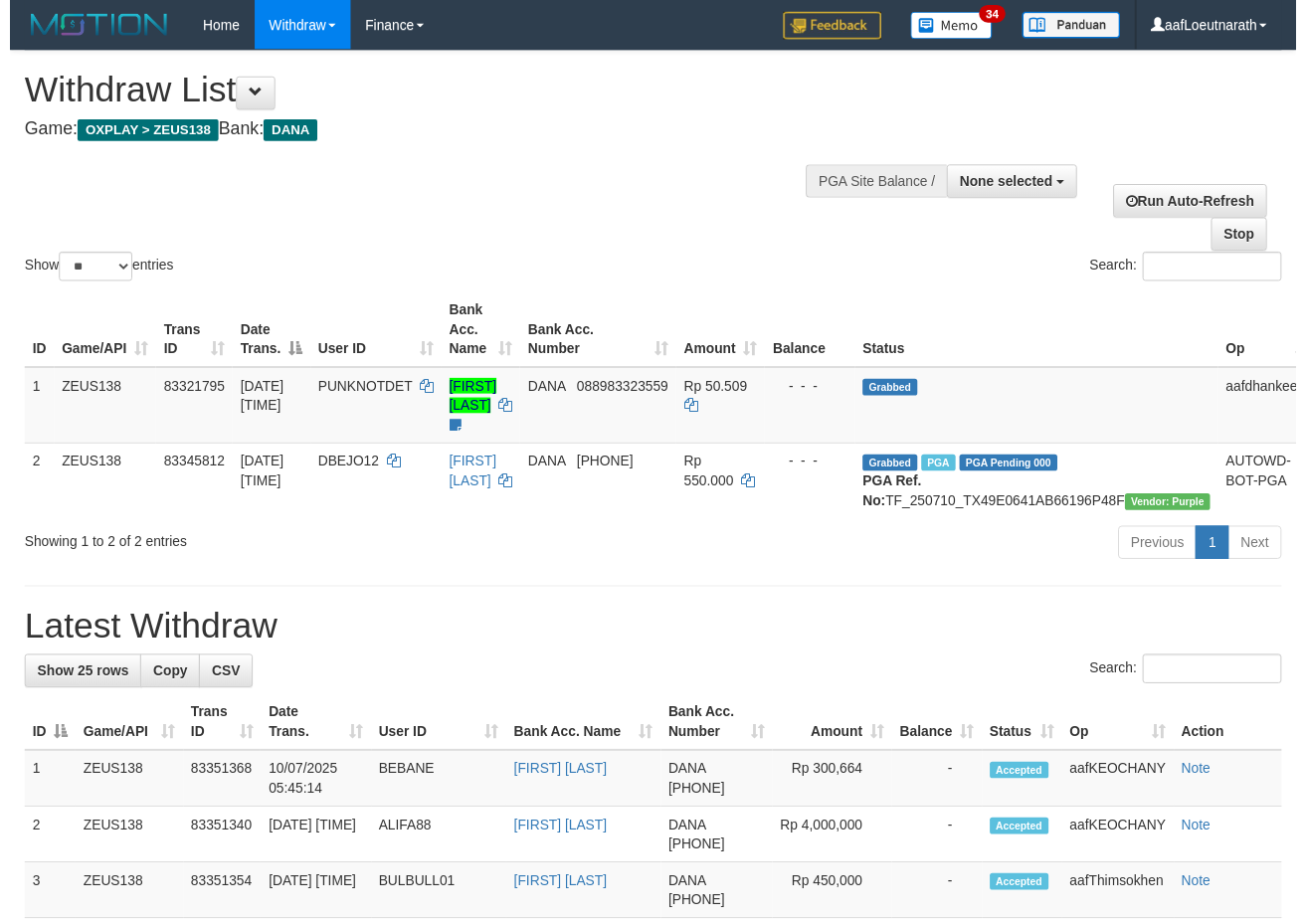 scroll, scrollTop: 0, scrollLeft: 0, axis: both 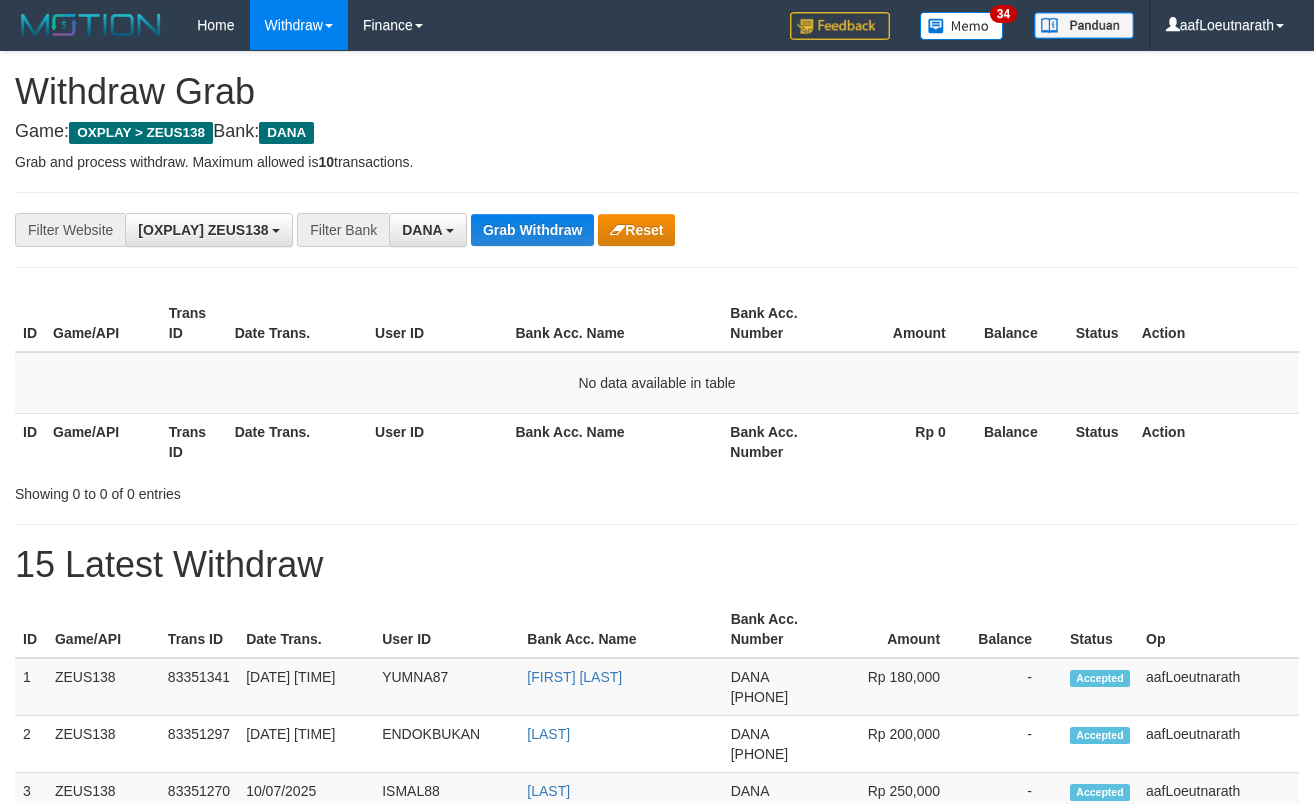 click on "**********" at bounding box center [657, 230] 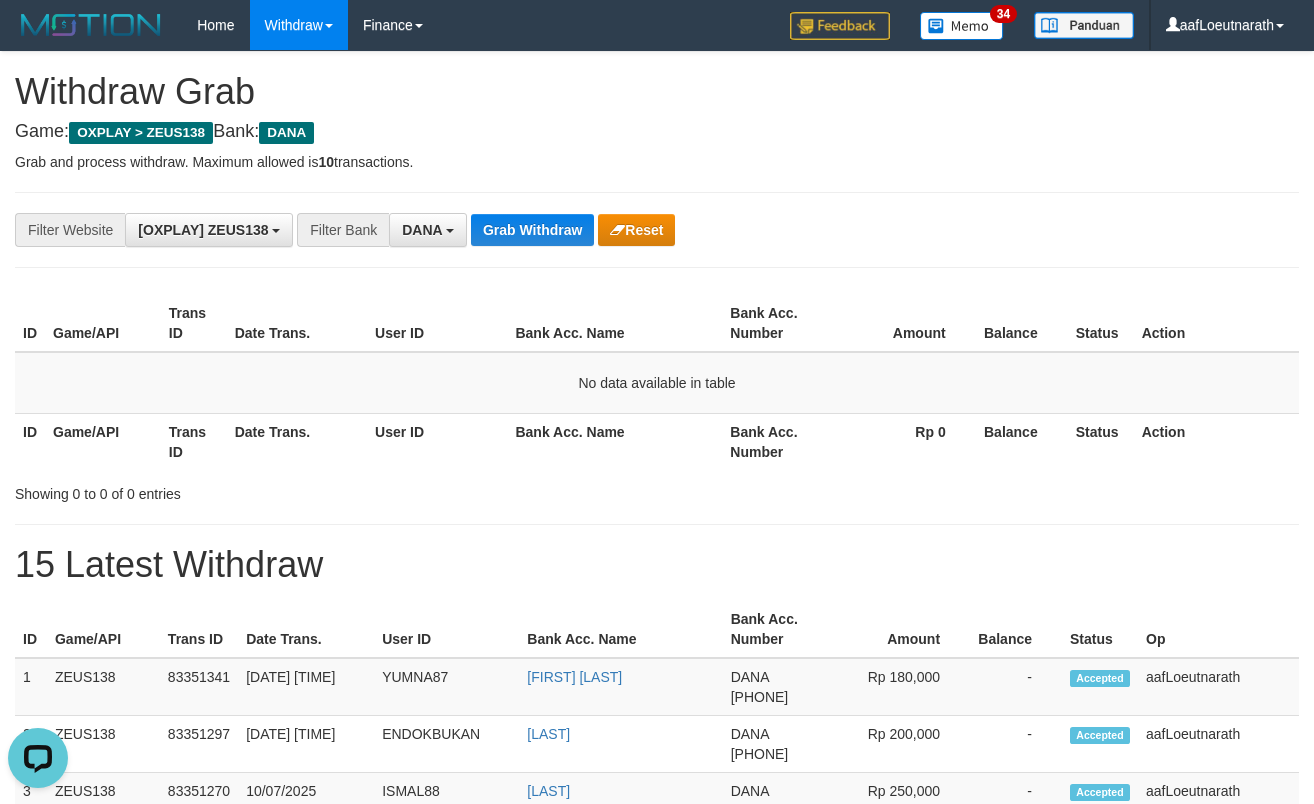 scroll, scrollTop: 0, scrollLeft: 0, axis: both 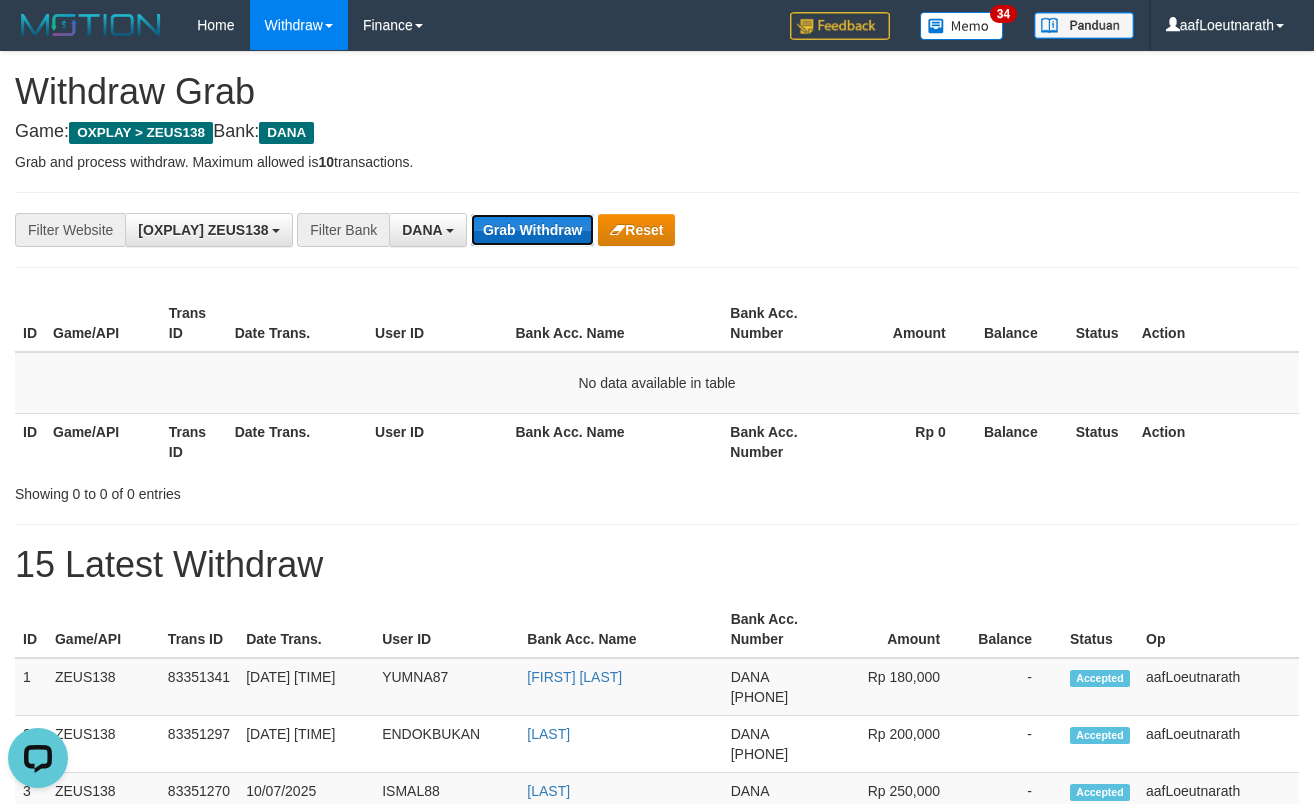 click on "Grab Withdraw" at bounding box center (532, 230) 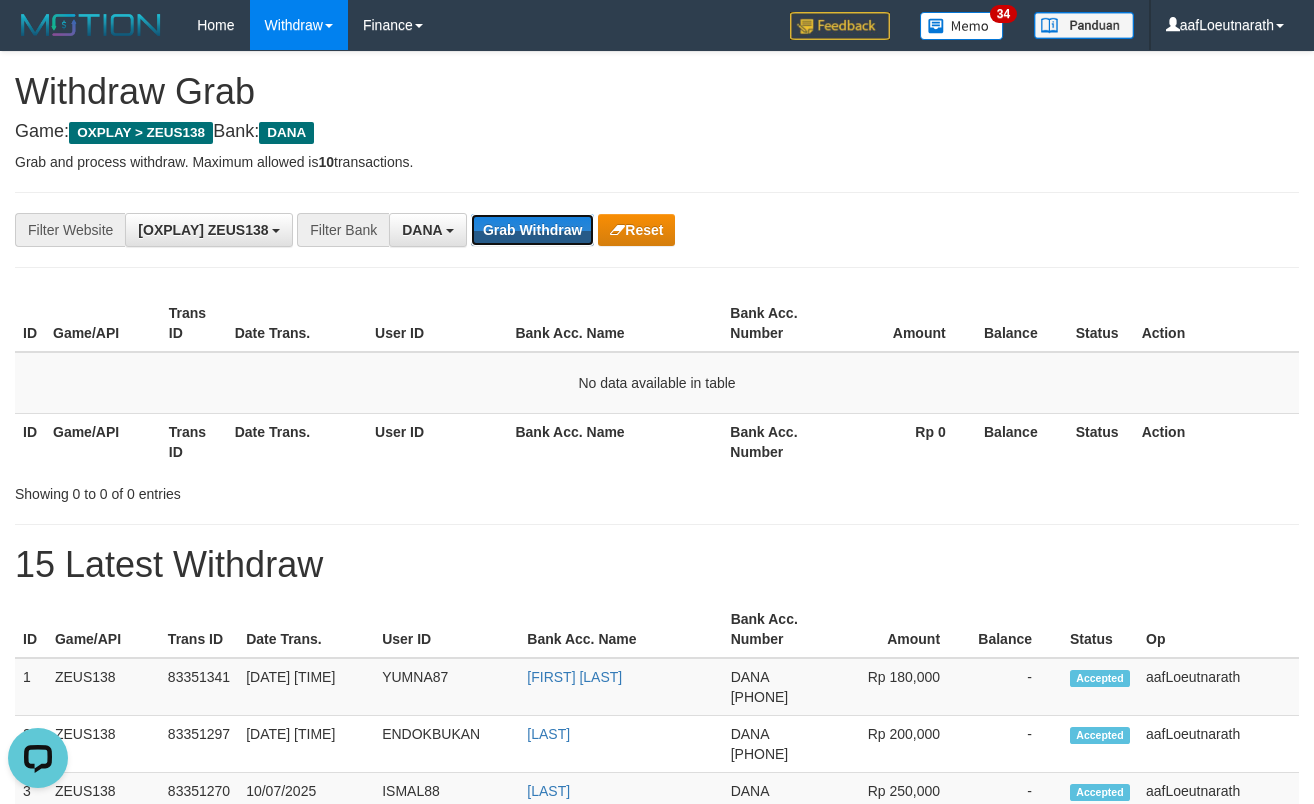 drag, startPoint x: 536, startPoint y: 224, endPoint x: 631, endPoint y: 316, distance: 132.24599 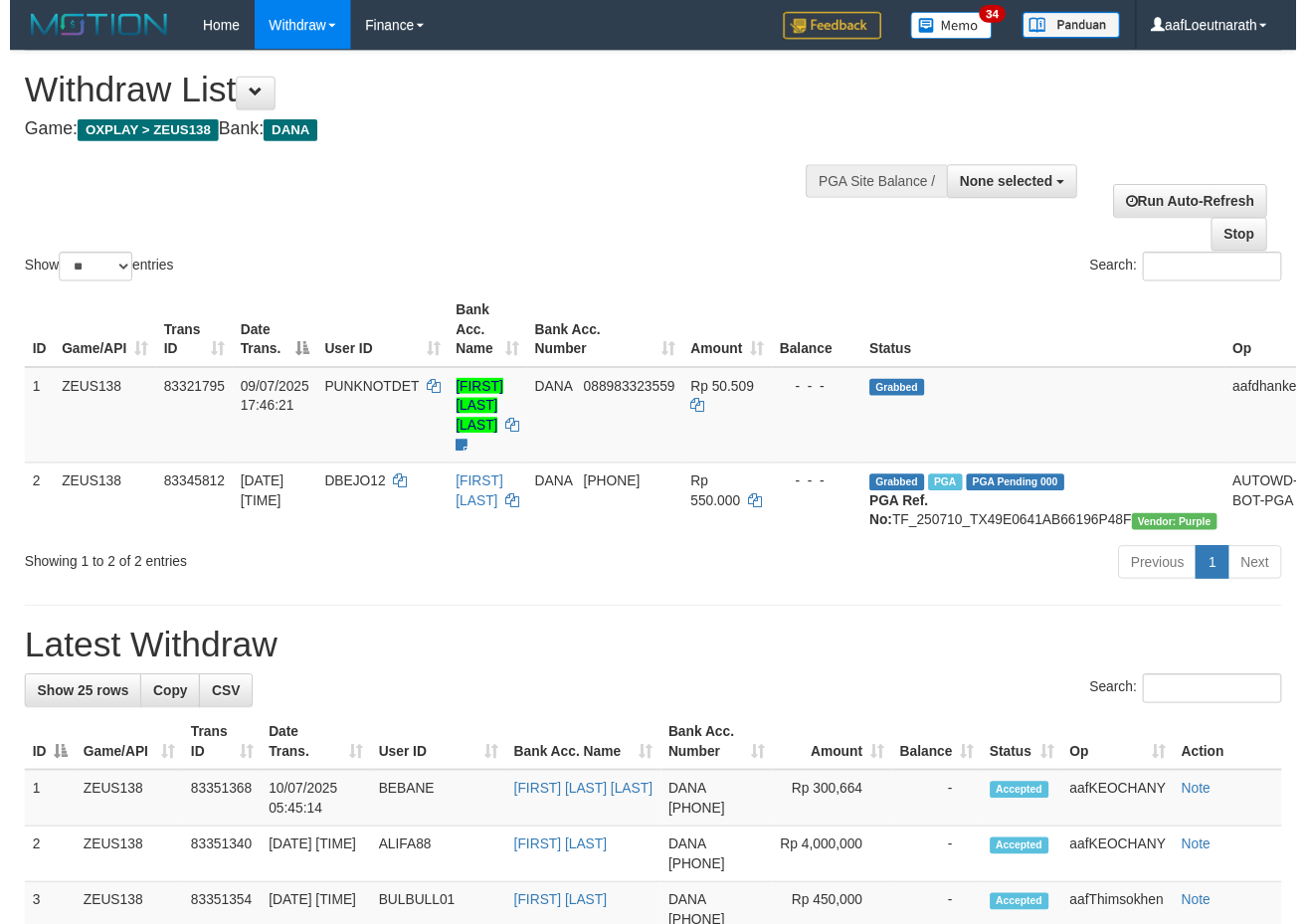 scroll, scrollTop: 0, scrollLeft: 0, axis: both 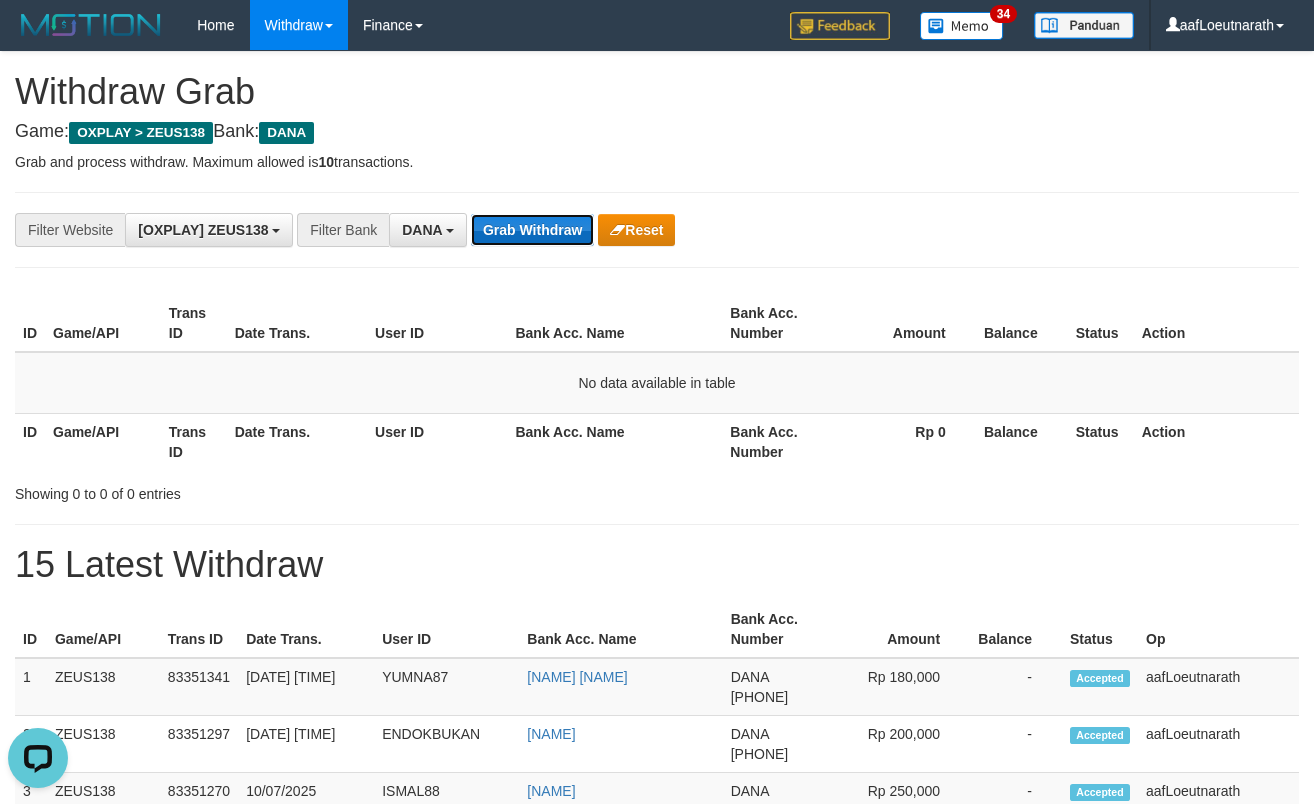click on "Grab Withdraw" at bounding box center [532, 230] 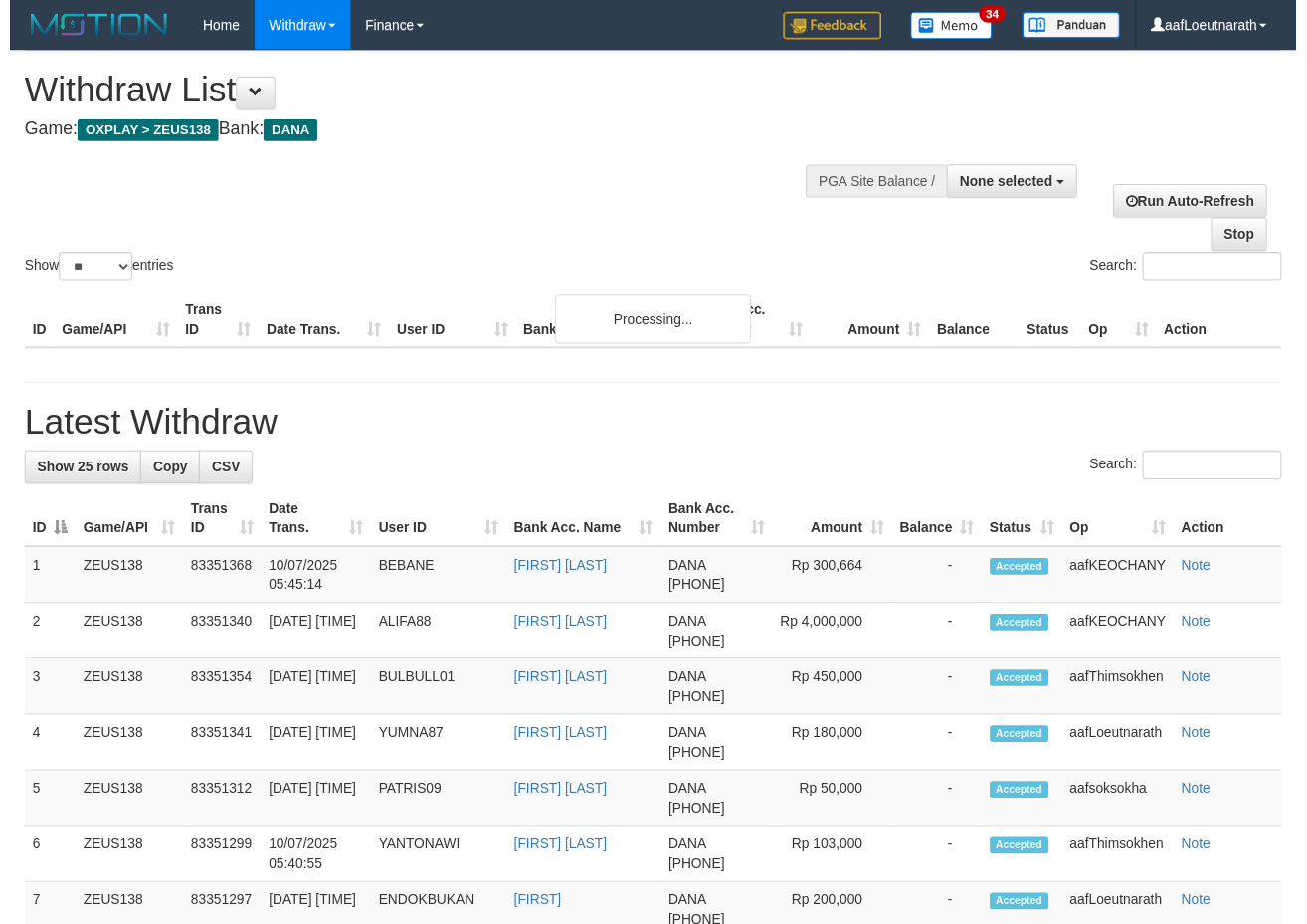 scroll, scrollTop: 0, scrollLeft: 0, axis: both 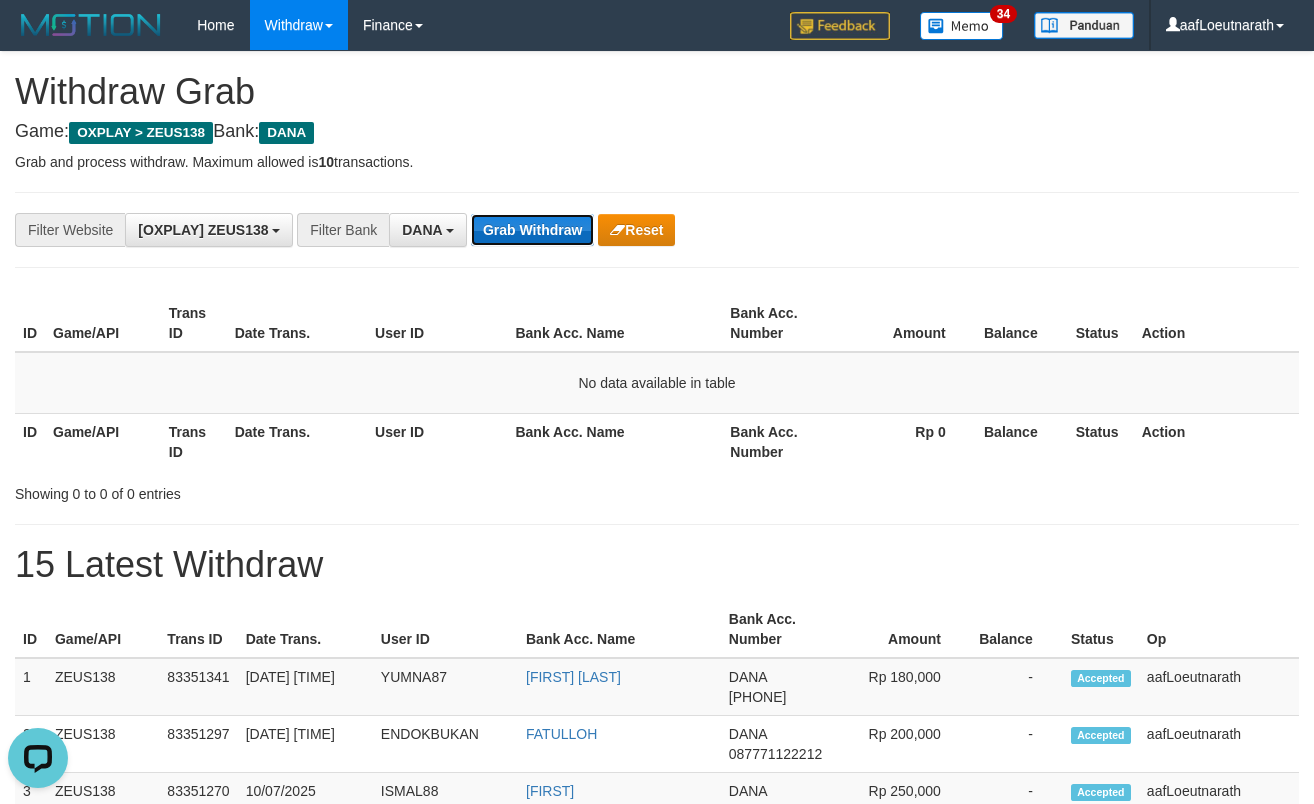 click on "Grab Withdraw" at bounding box center [532, 230] 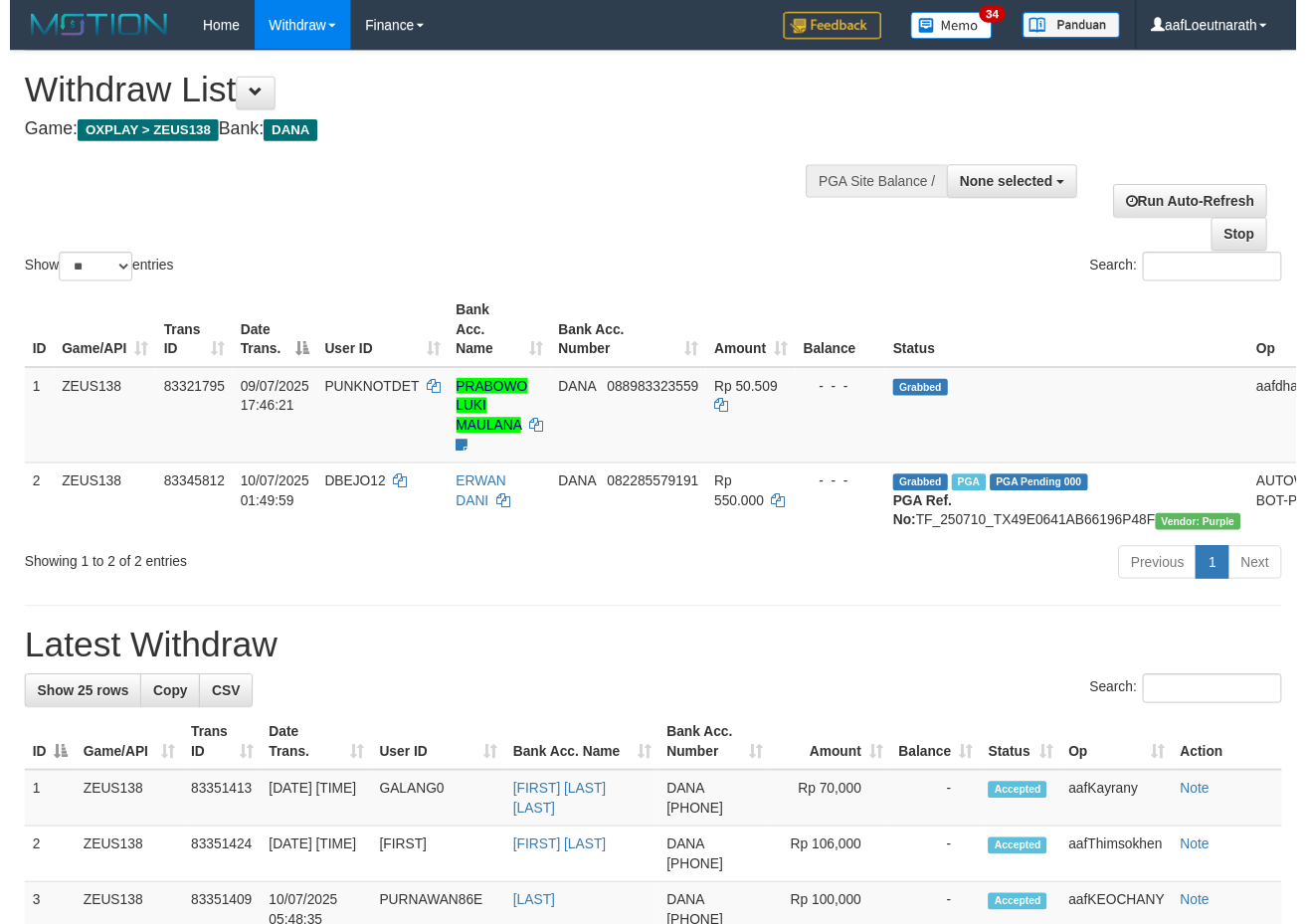 scroll, scrollTop: 0, scrollLeft: 0, axis: both 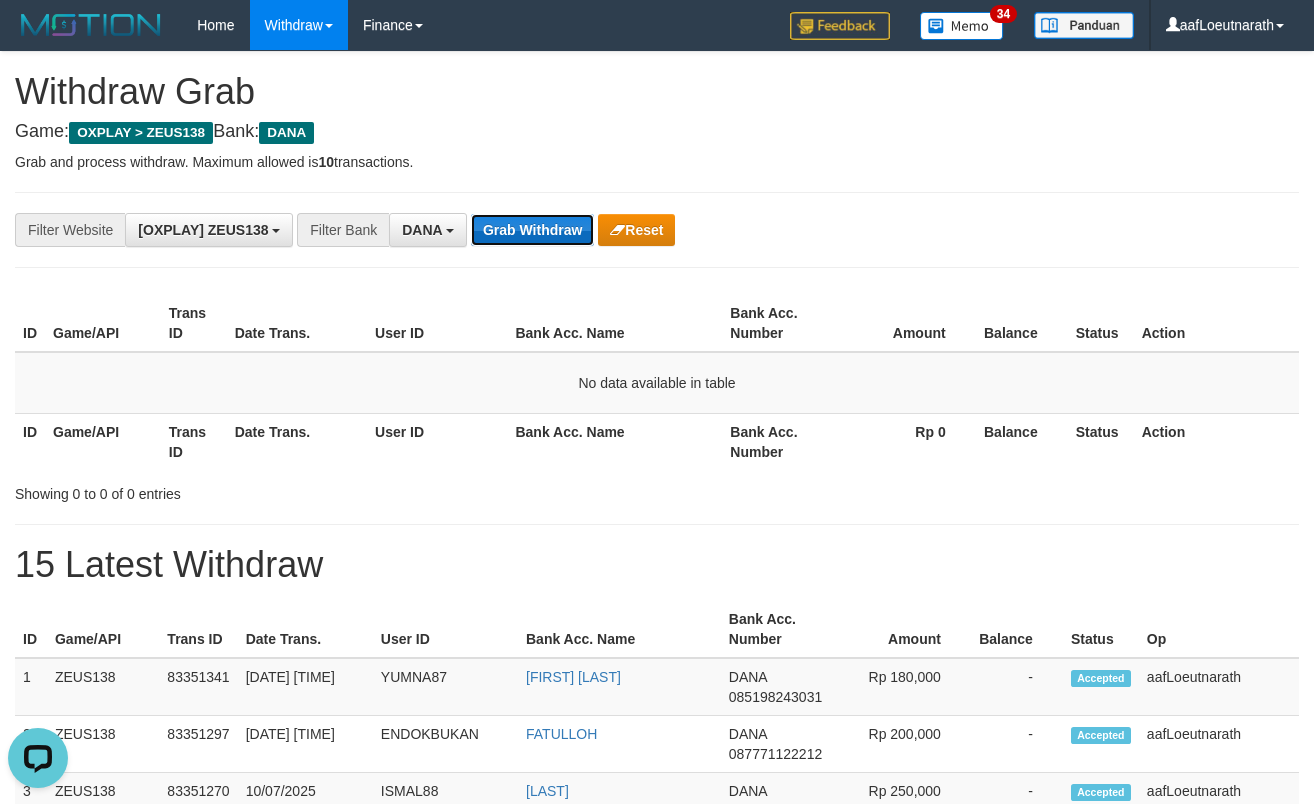 click on "Grab Withdraw" at bounding box center (532, 230) 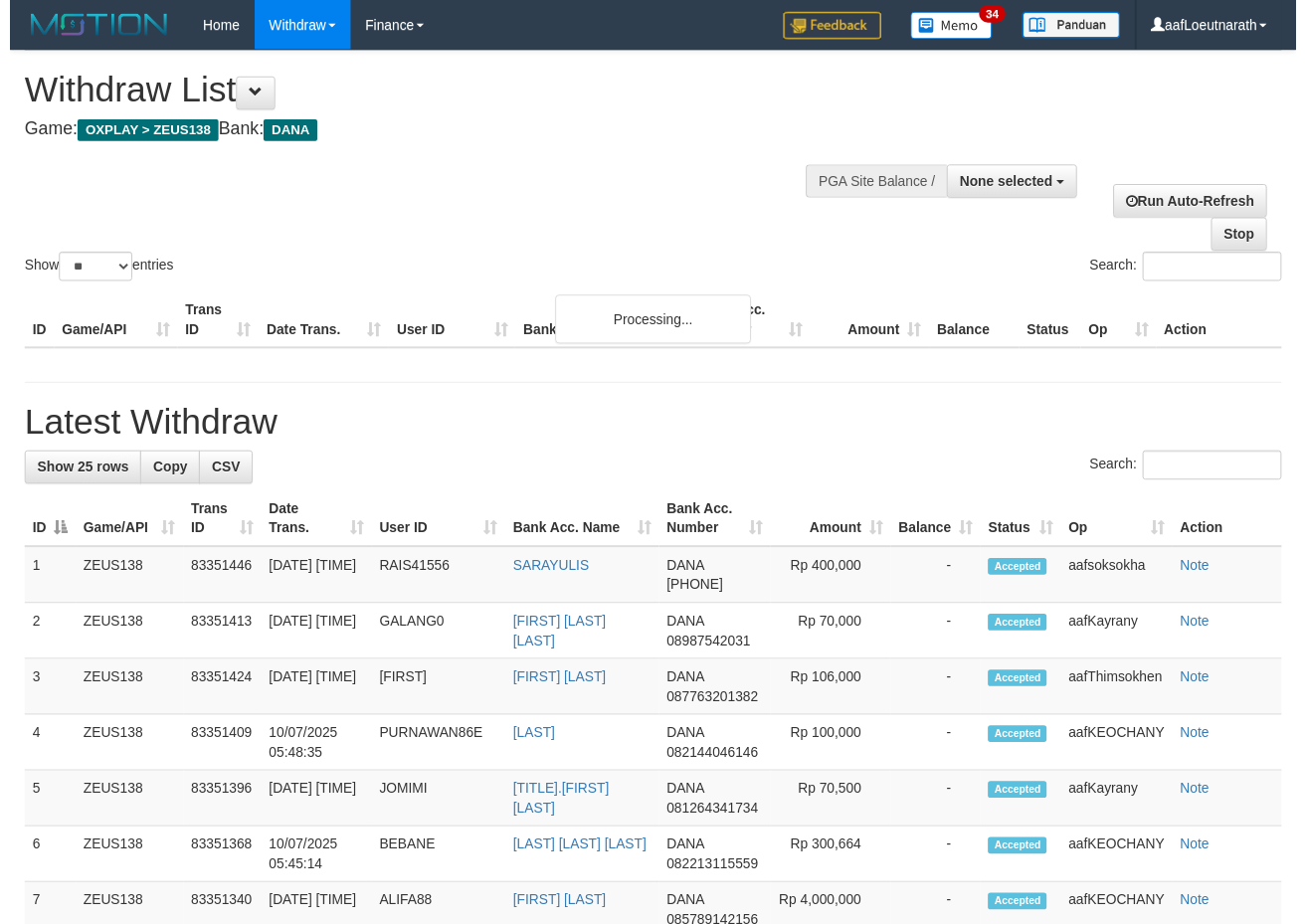scroll, scrollTop: 0, scrollLeft: 0, axis: both 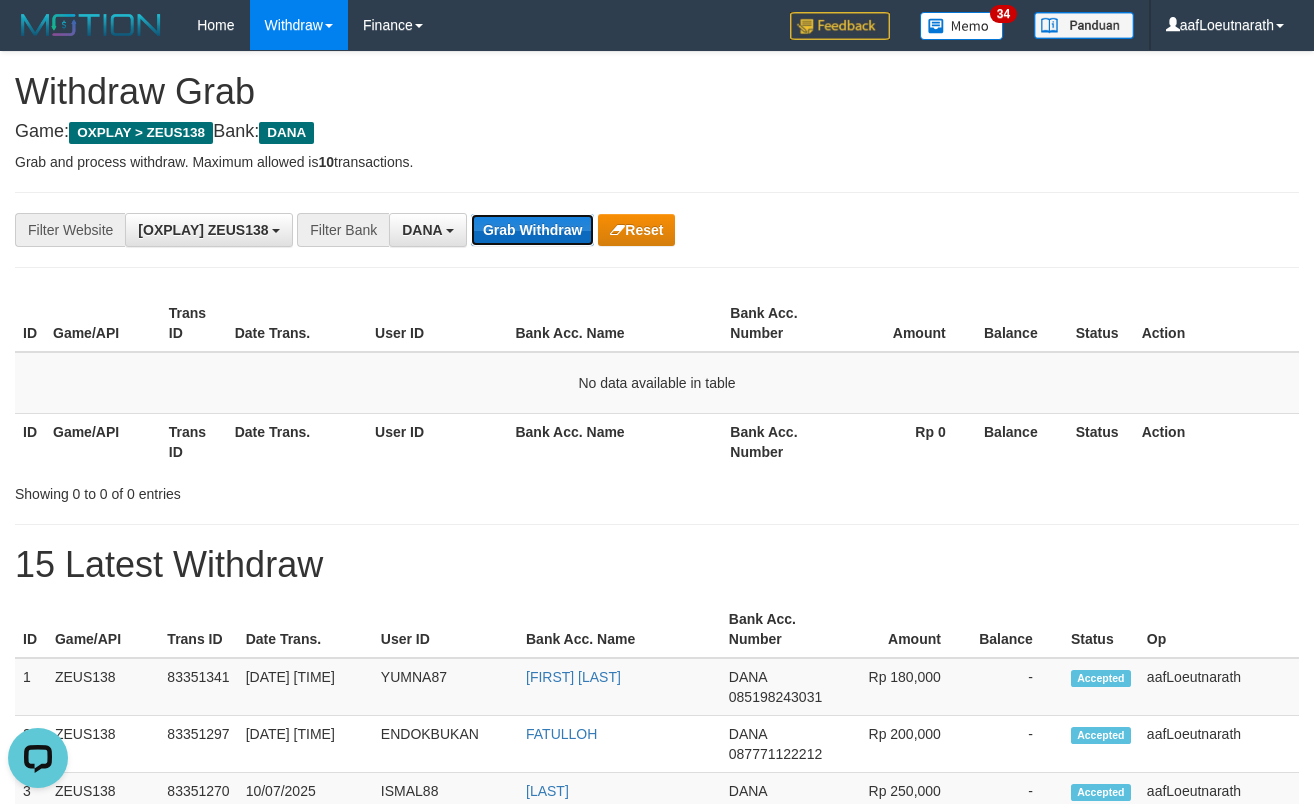click on "Grab Withdraw" at bounding box center (532, 230) 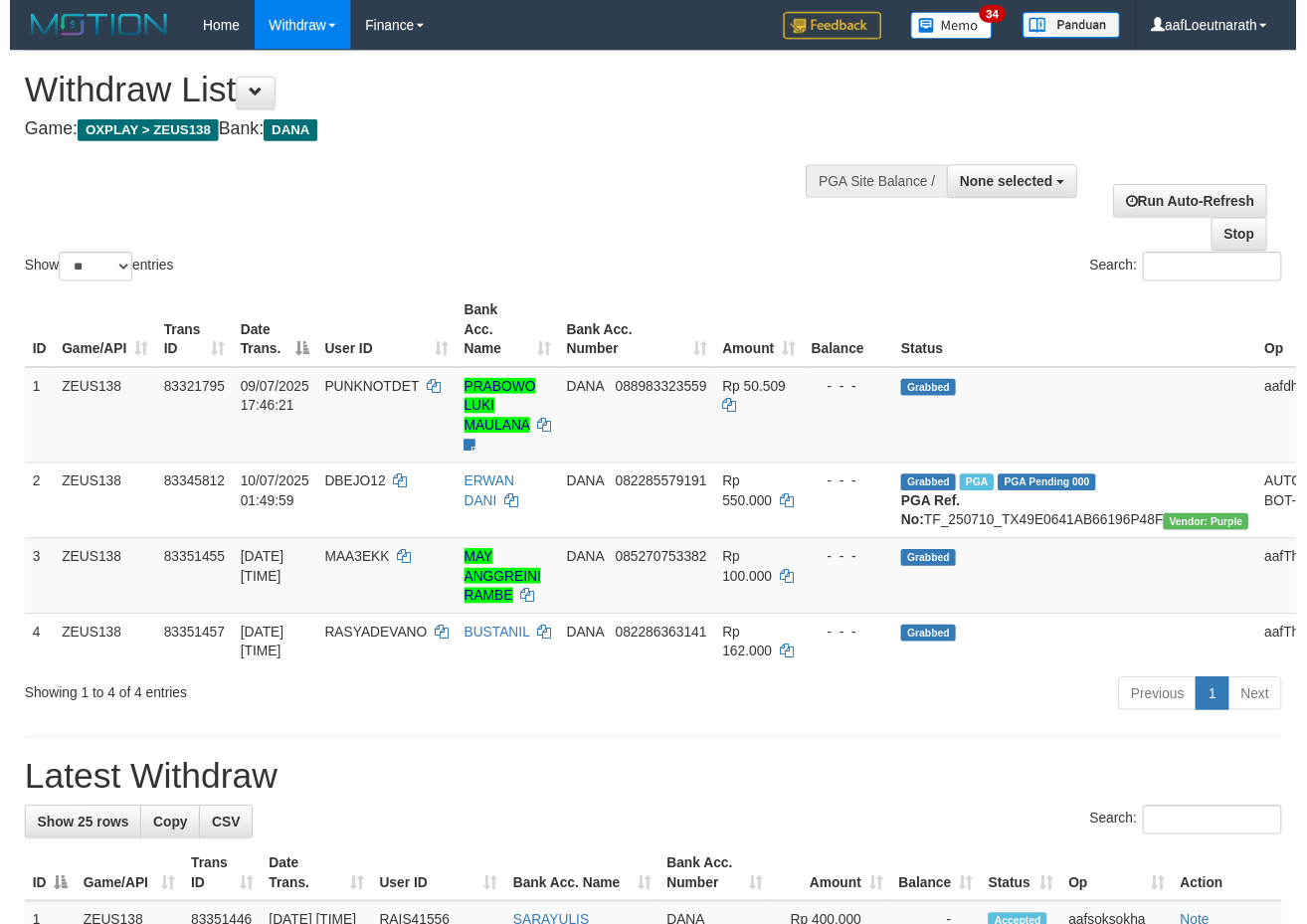 scroll, scrollTop: 0, scrollLeft: 0, axis: both 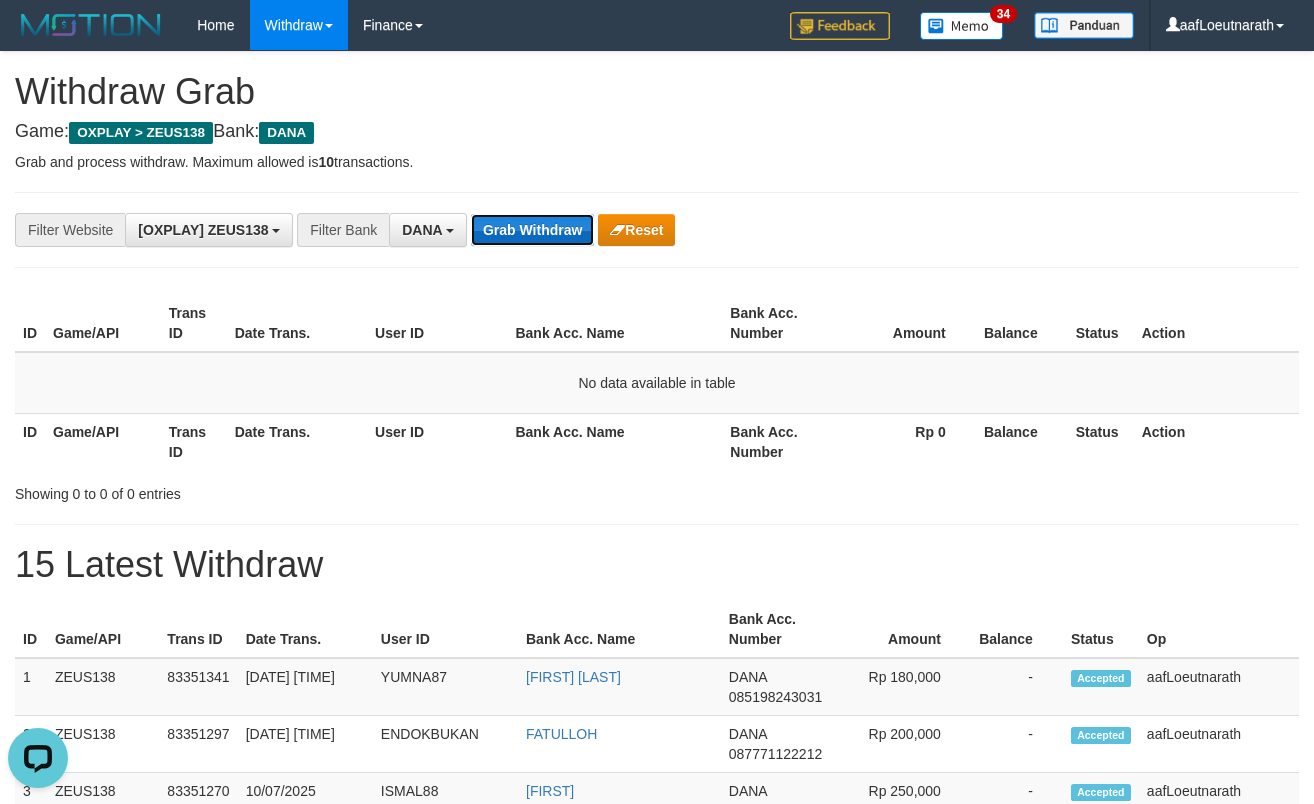 click on "Grab Withdraw" at bounding box center [532, 230] 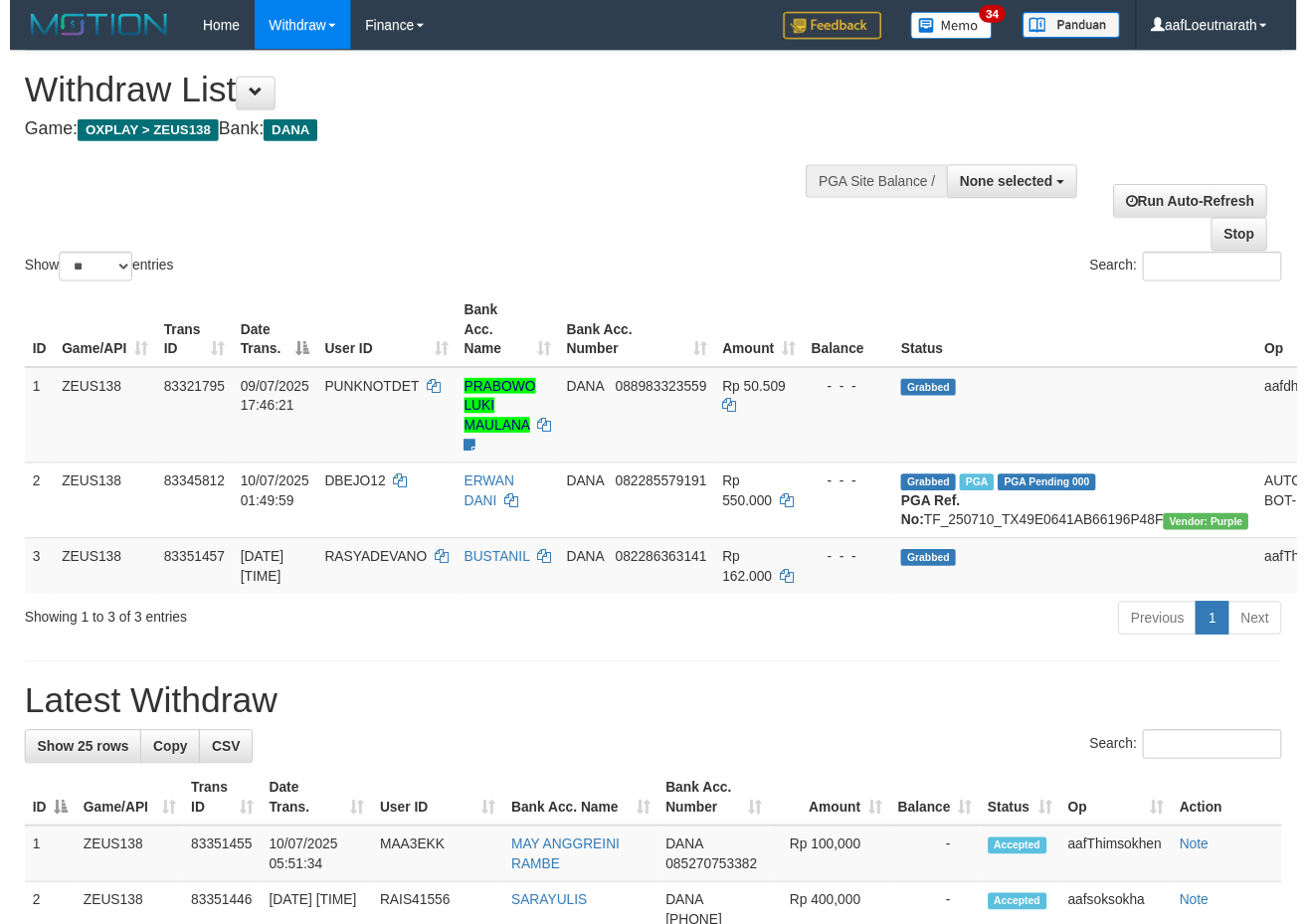 scroll, scrollTop: 0, scrollLeft: 0, axis: both 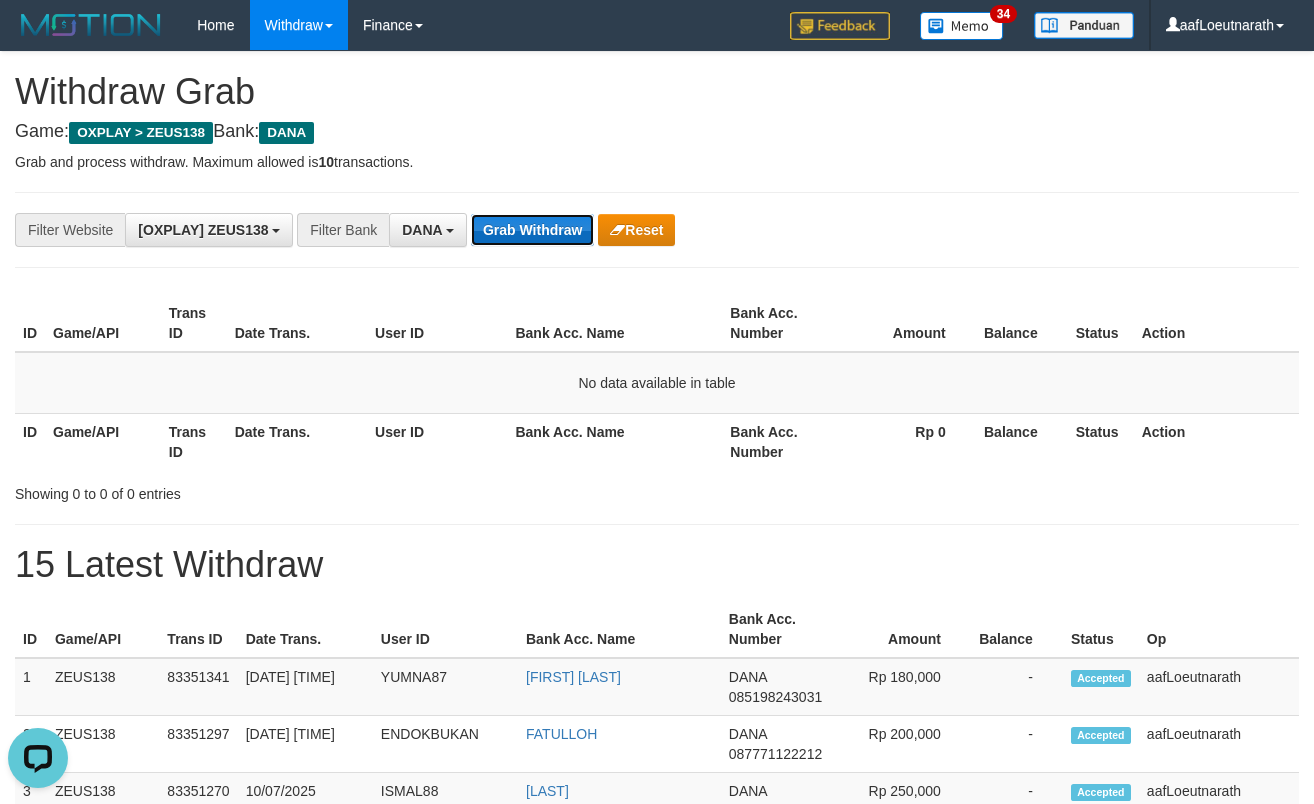 click on "Grab Withdraw" at bounding box center (532, 230) 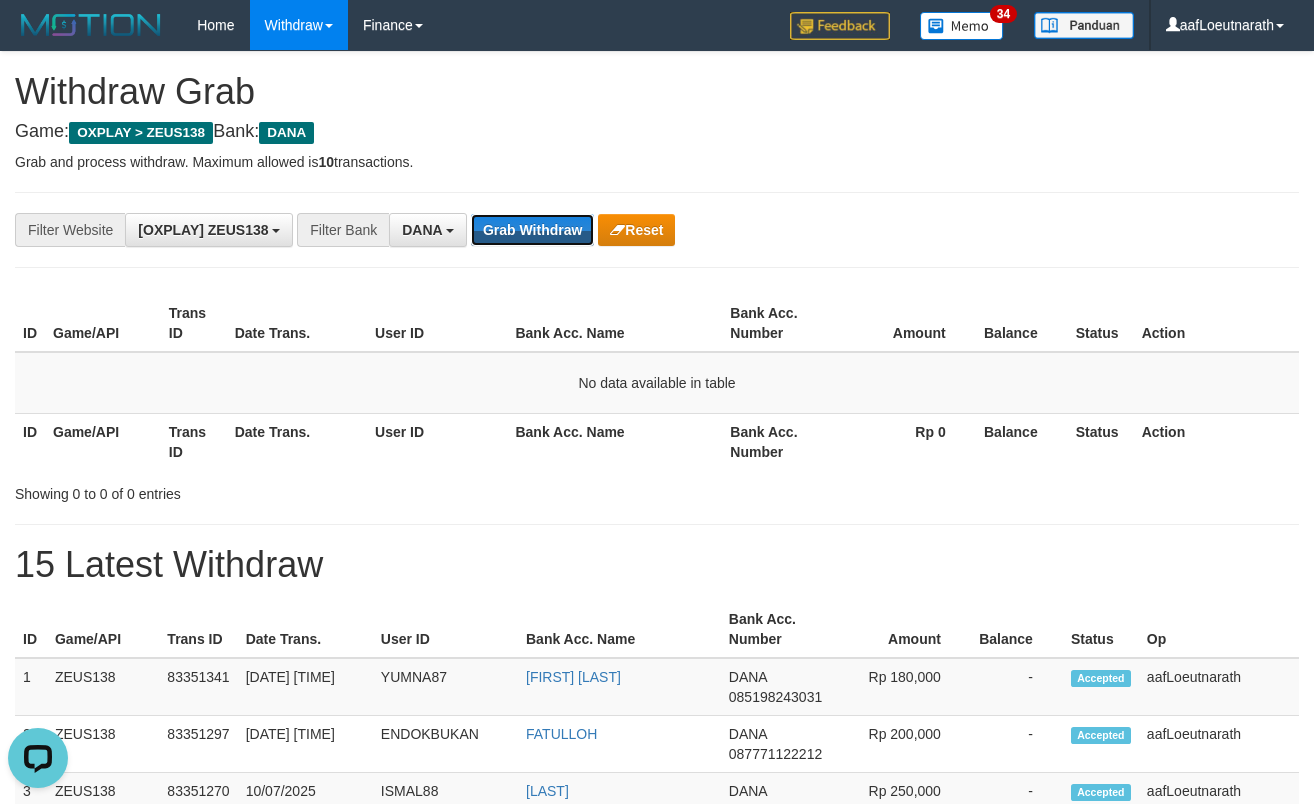 drag, startPoint x: 529, startPoint y: 222, endPoint x: 527, endPoint y: 202, distance: 20.09975 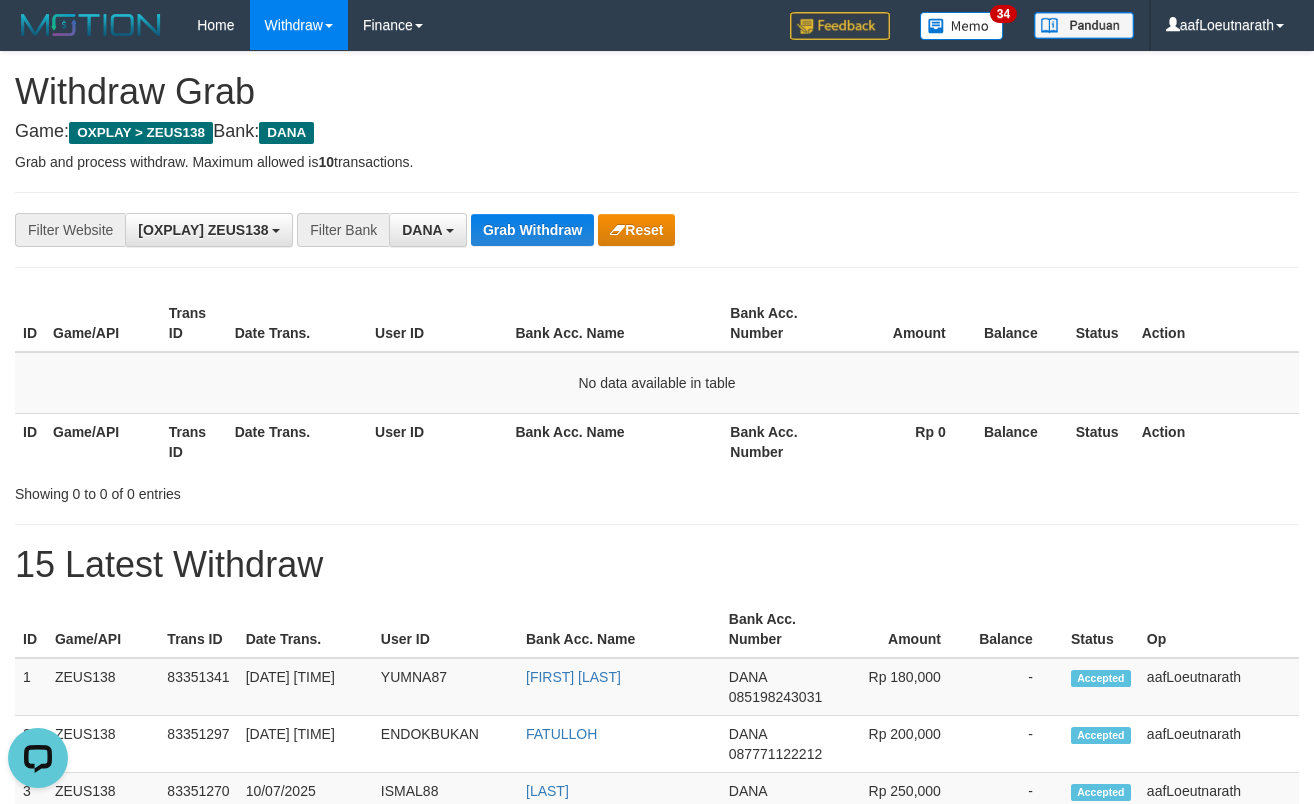 click on "**********" at bounding box center [657, 230] 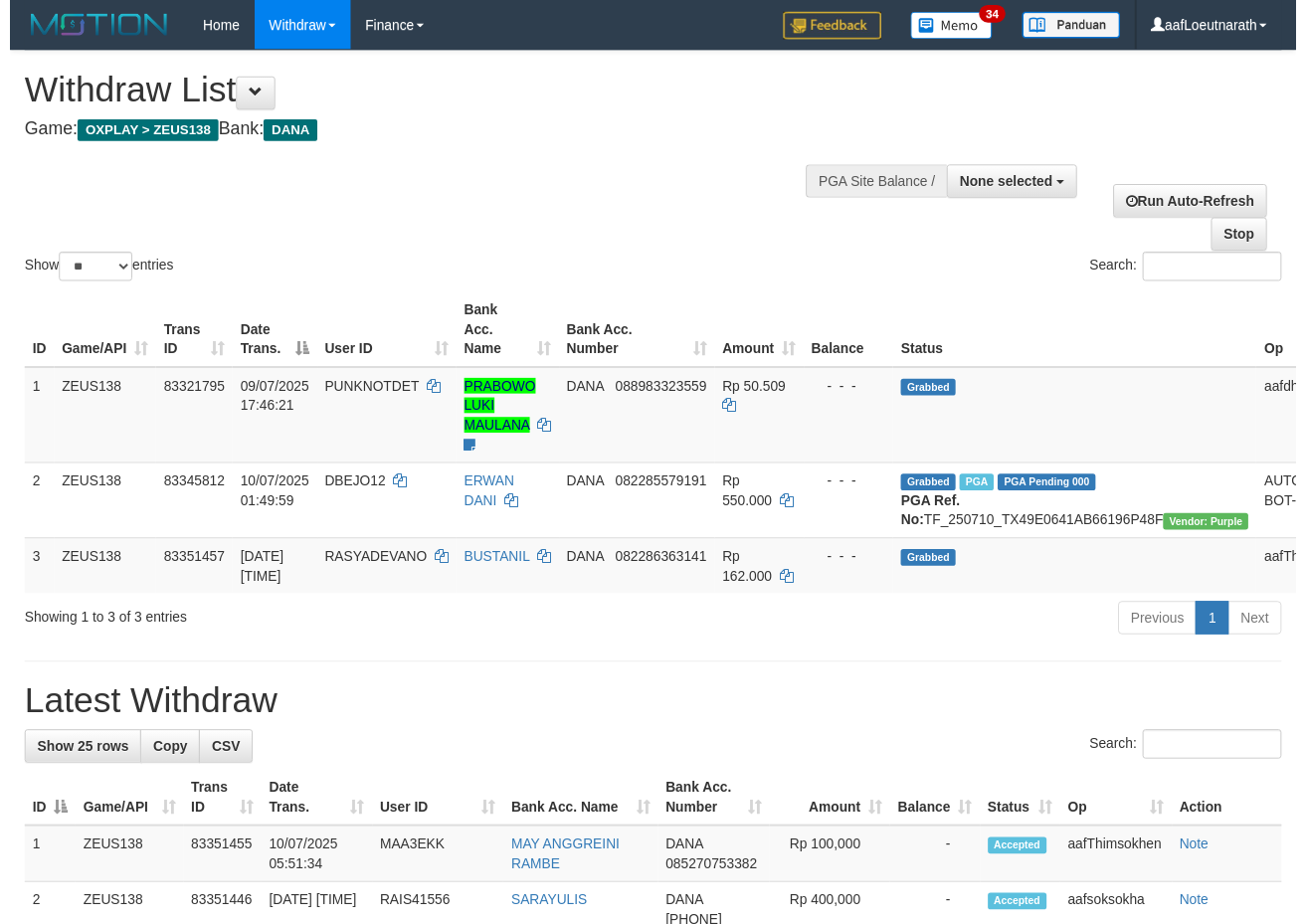 scroll, scrollTop: 0, scrollLeft: 0, axis: both 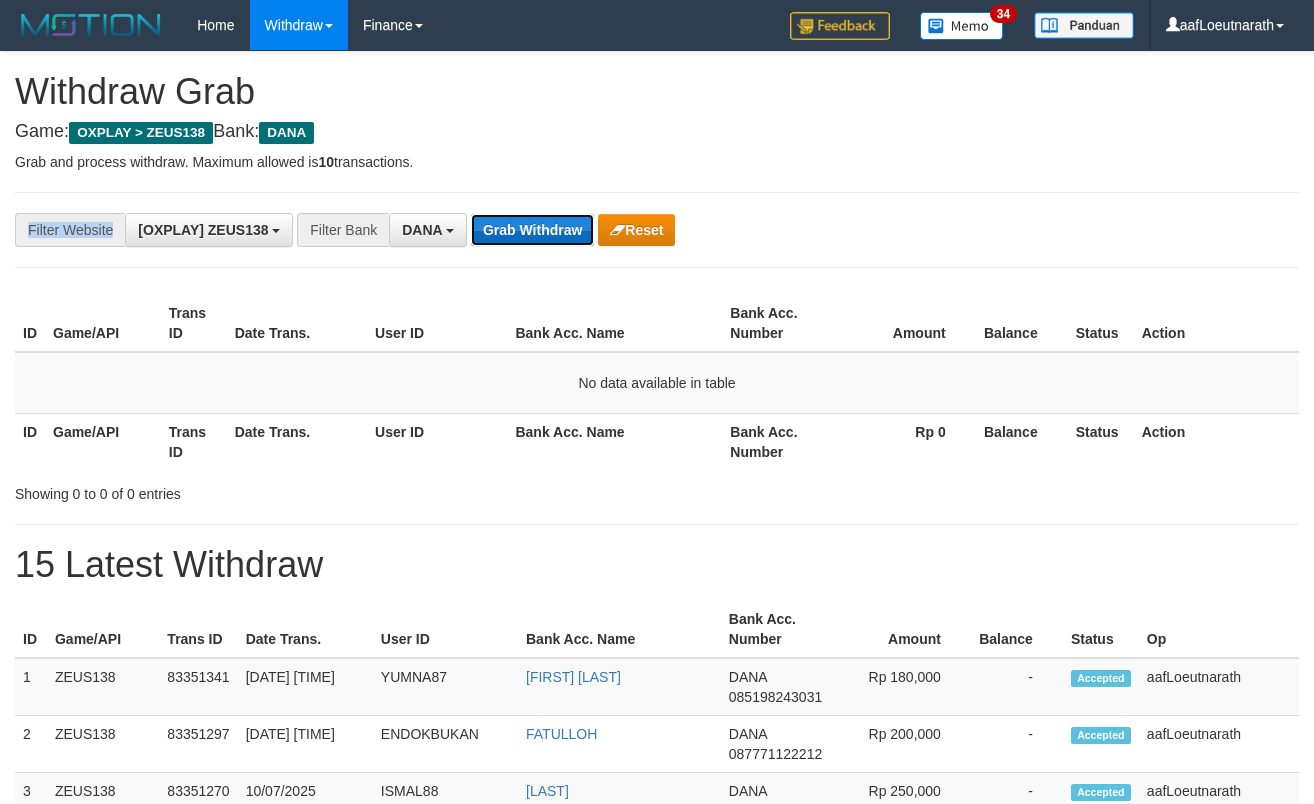 click on "Grab Withdraw" at bounding box center (532, 230) 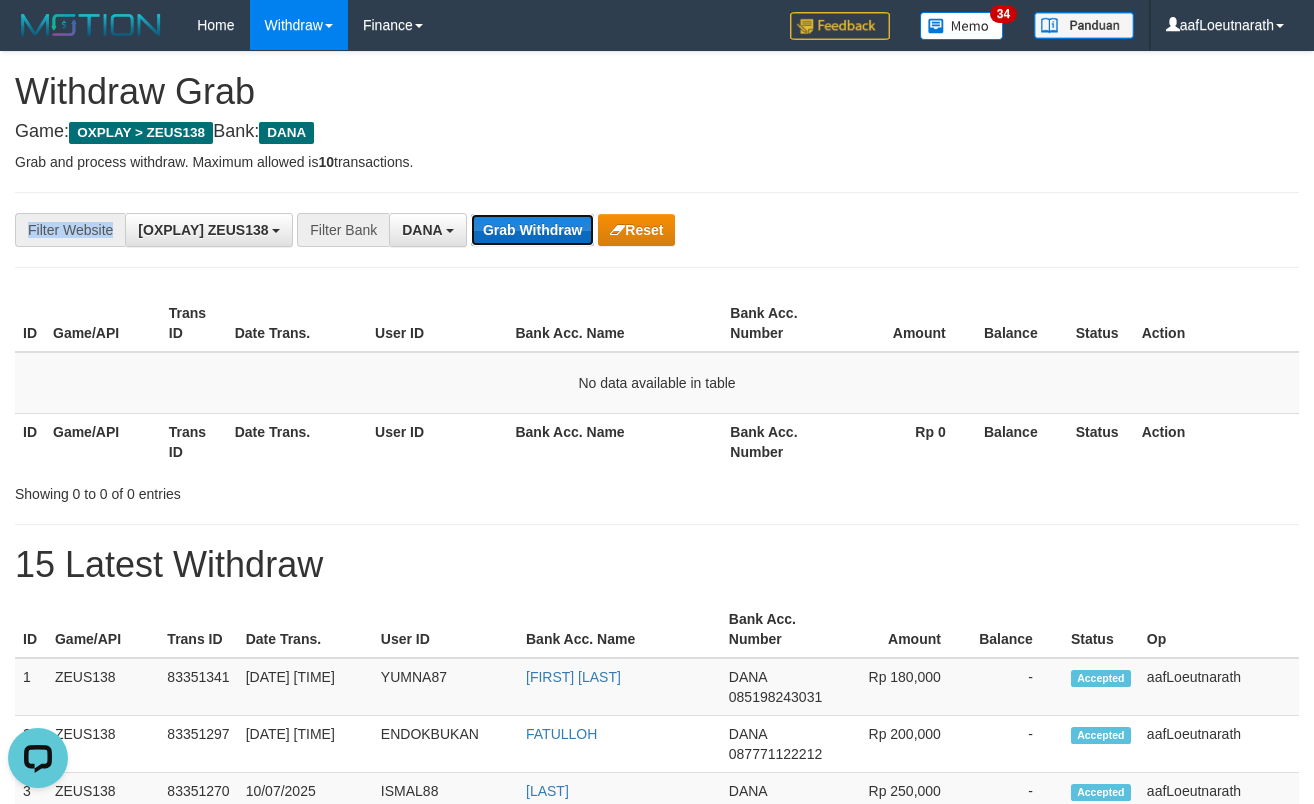 scroll, scrollTop: 0, scrollLeft: 0, axis: both 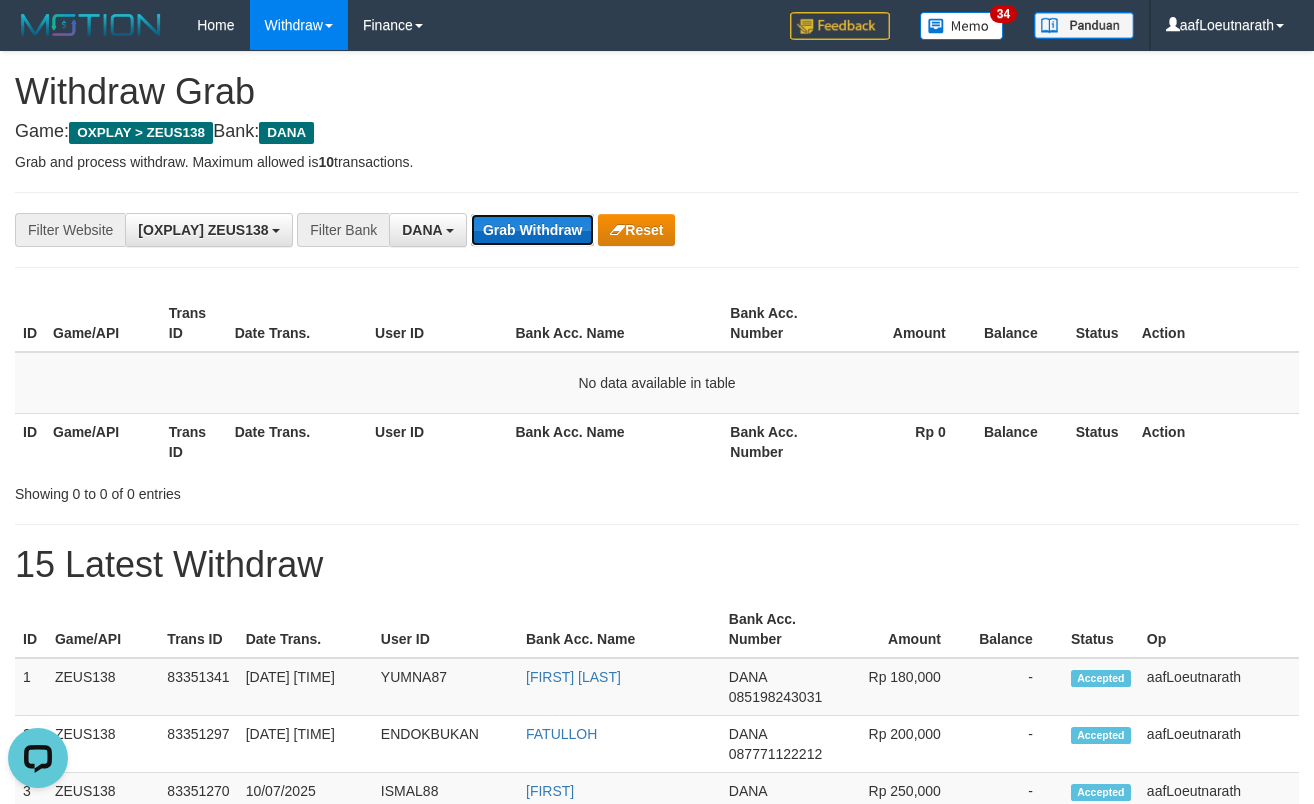 click on "Grab Withdraw" at bounding box center (532, 230) 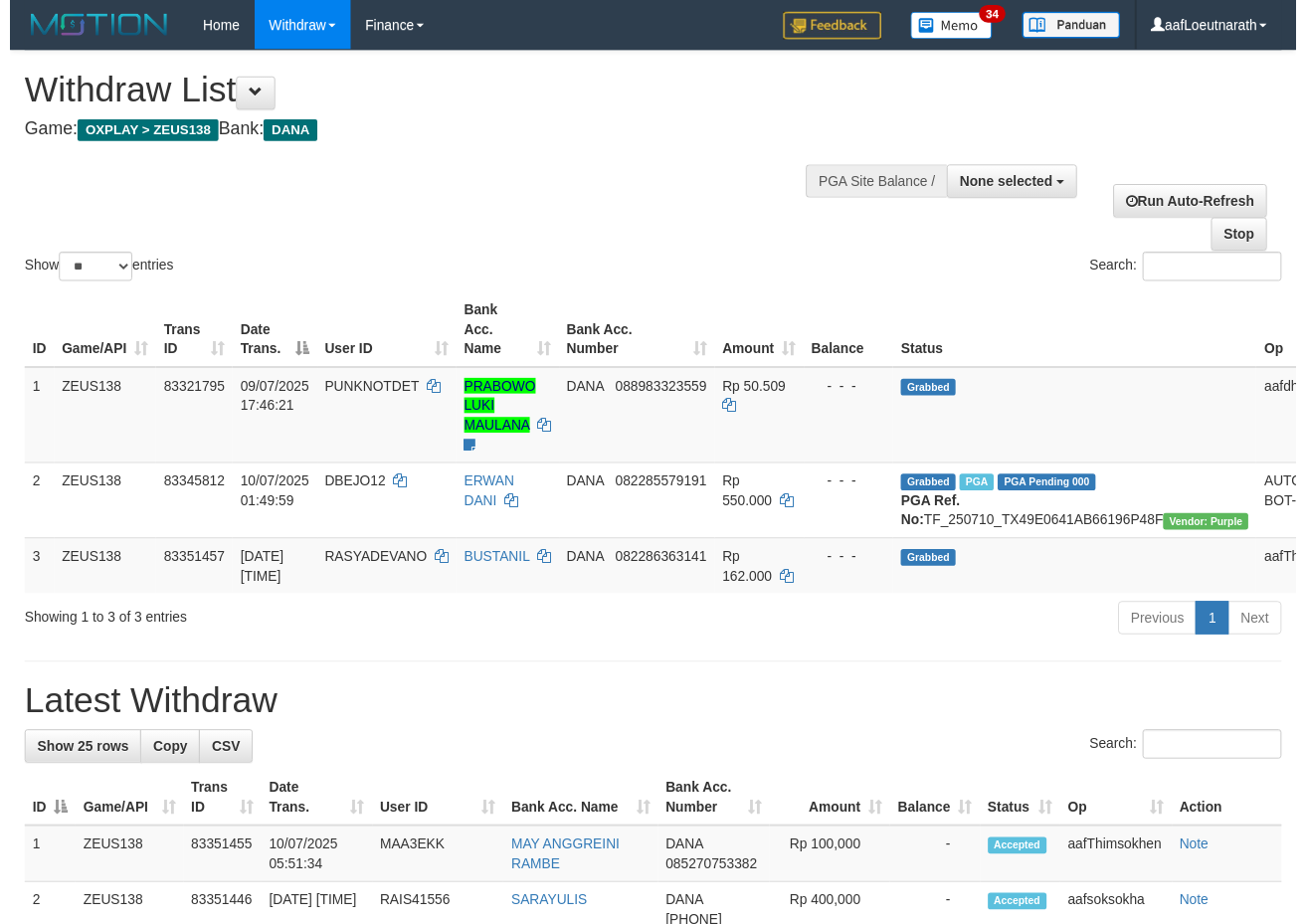 scroll, scrollTop: 0, scrollLeft: 0, axis: both 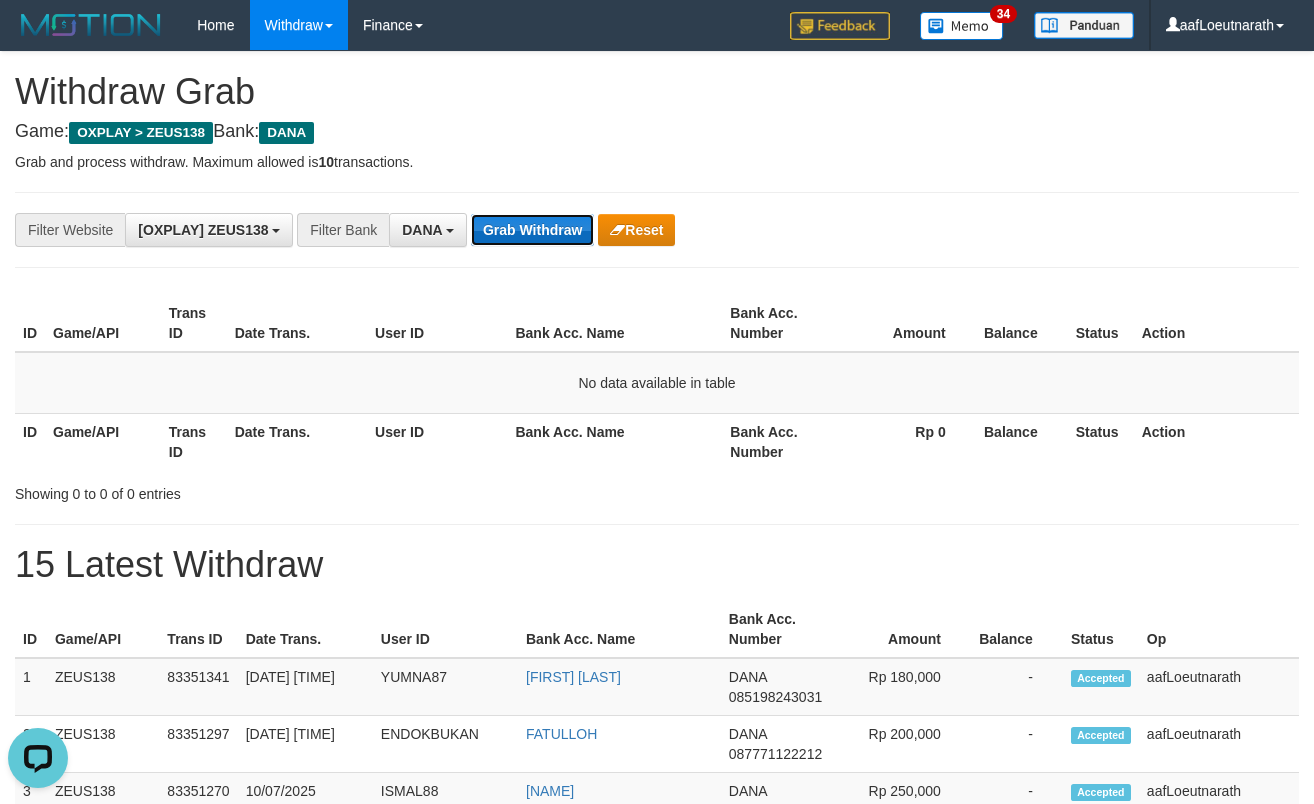 click on "Grab Withdraw" at bounding box center [532, 230] 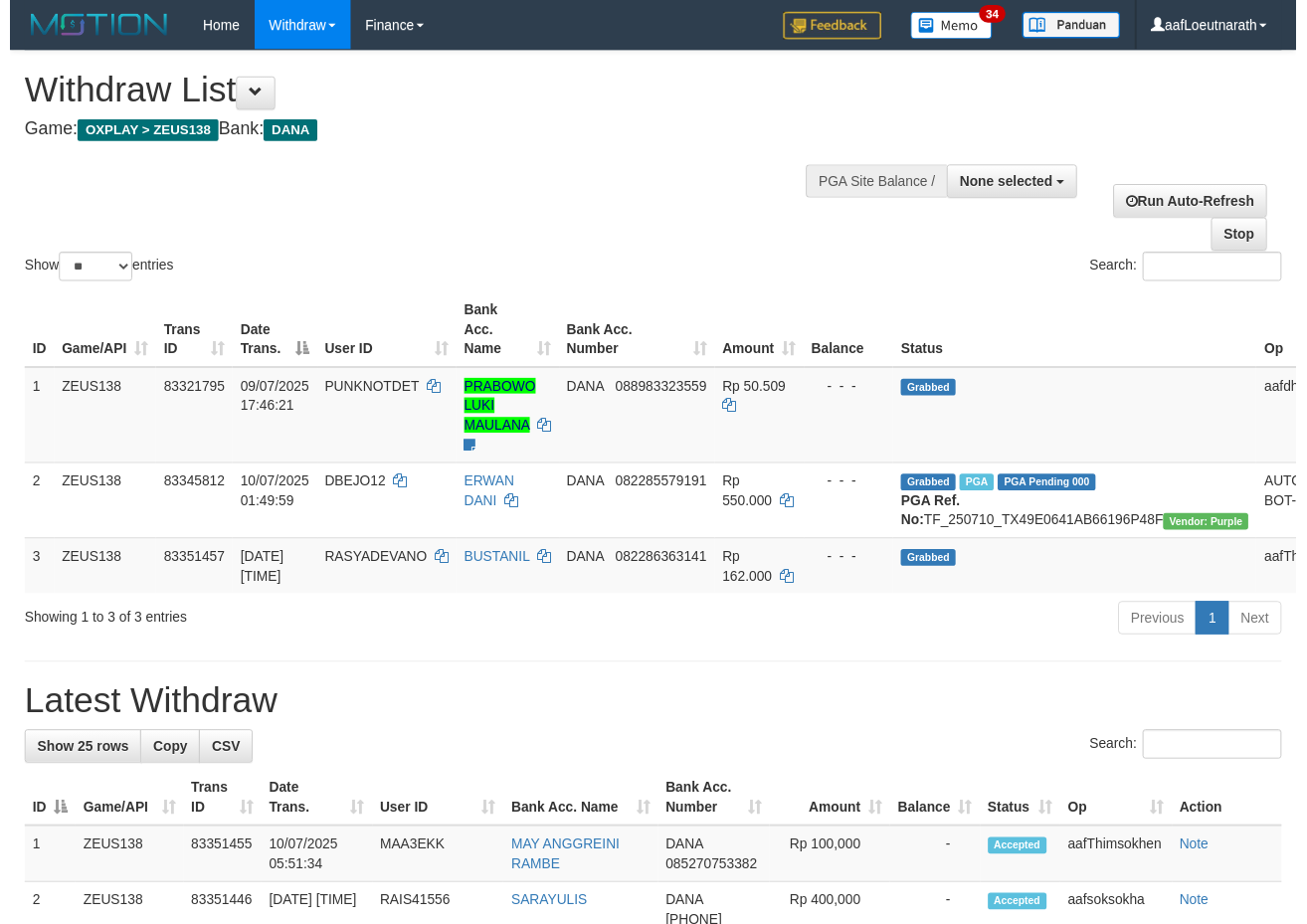 scroll, scrollTop: 0, scrollLeft: 0, axis: both 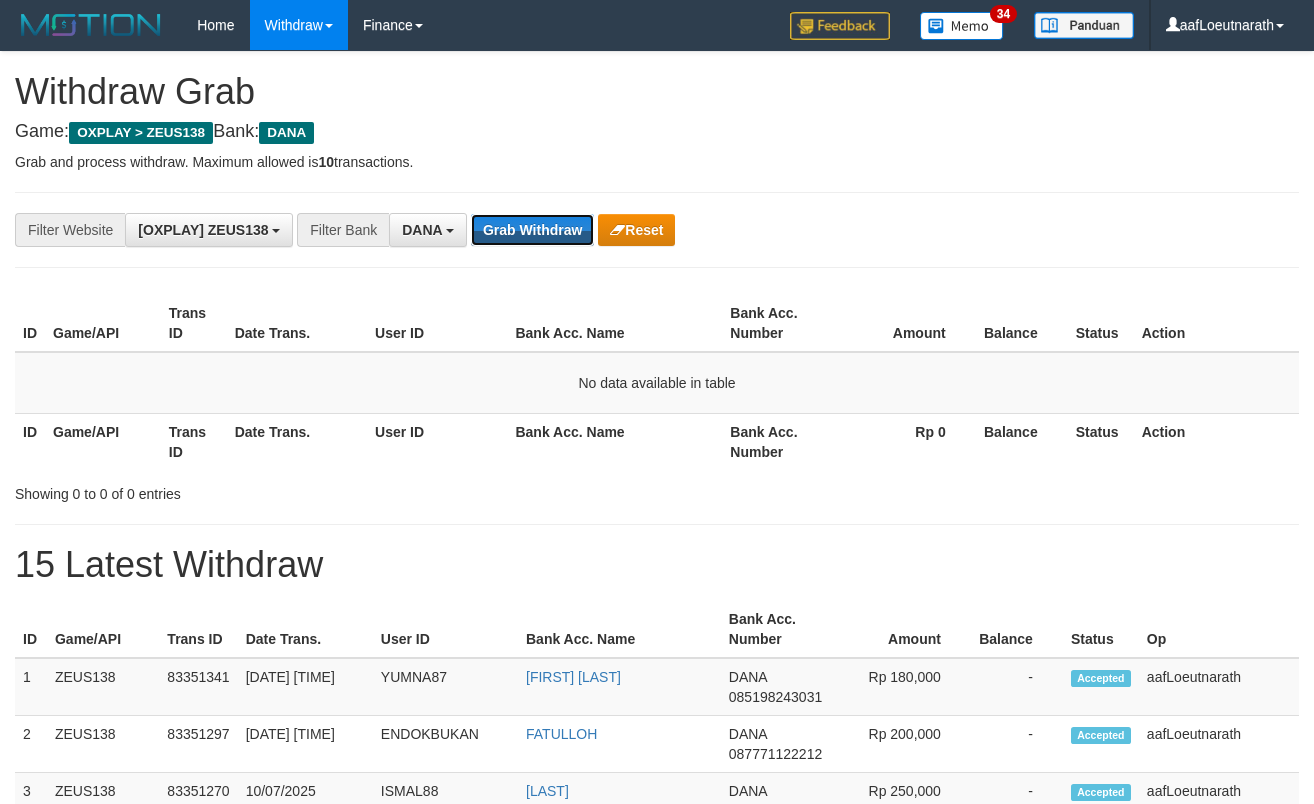 click on "Grab Withdraw" at bounding box center (532, 230) 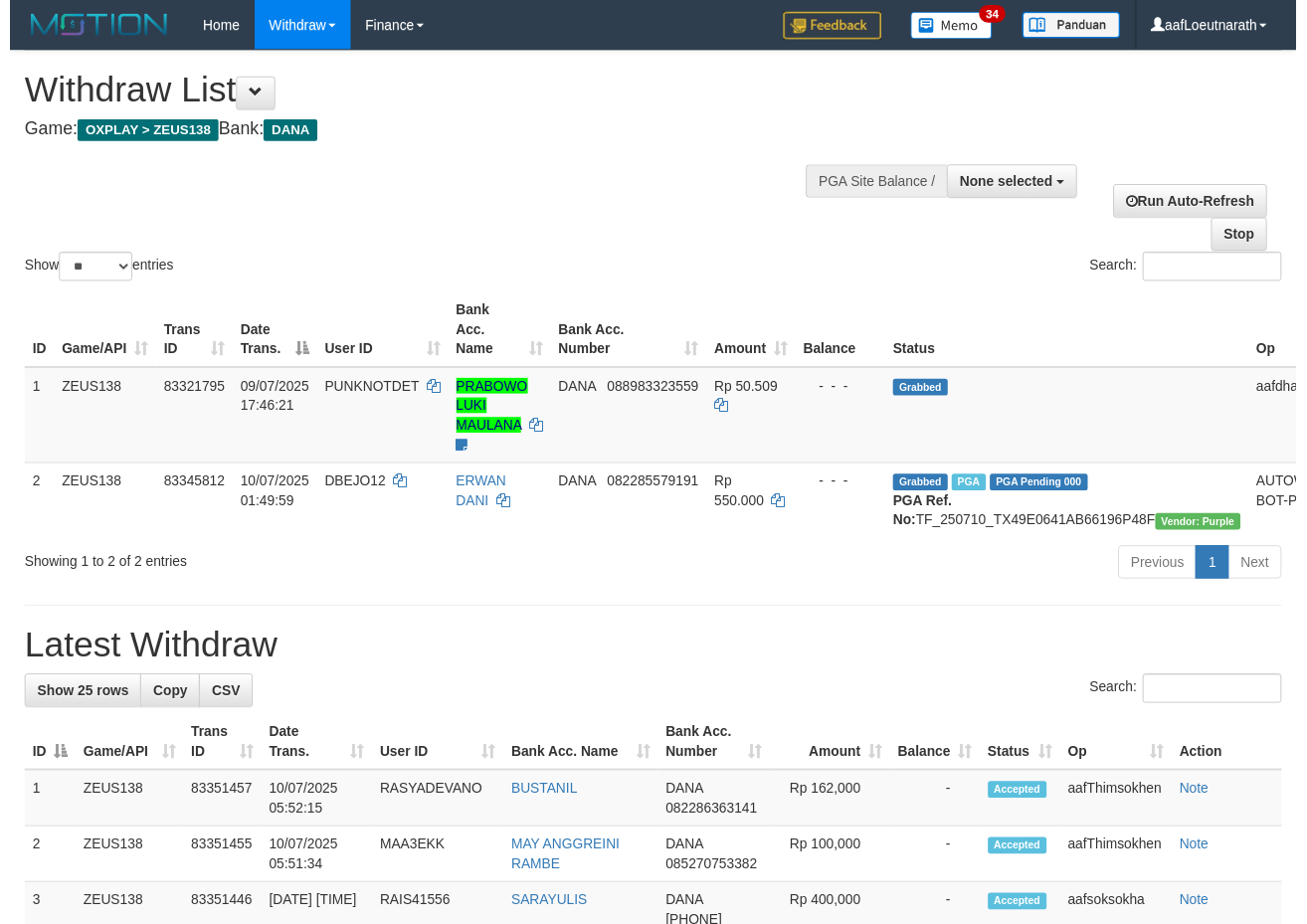 scroll, scrollTop: 0, scrollLeft: 0, axis: both 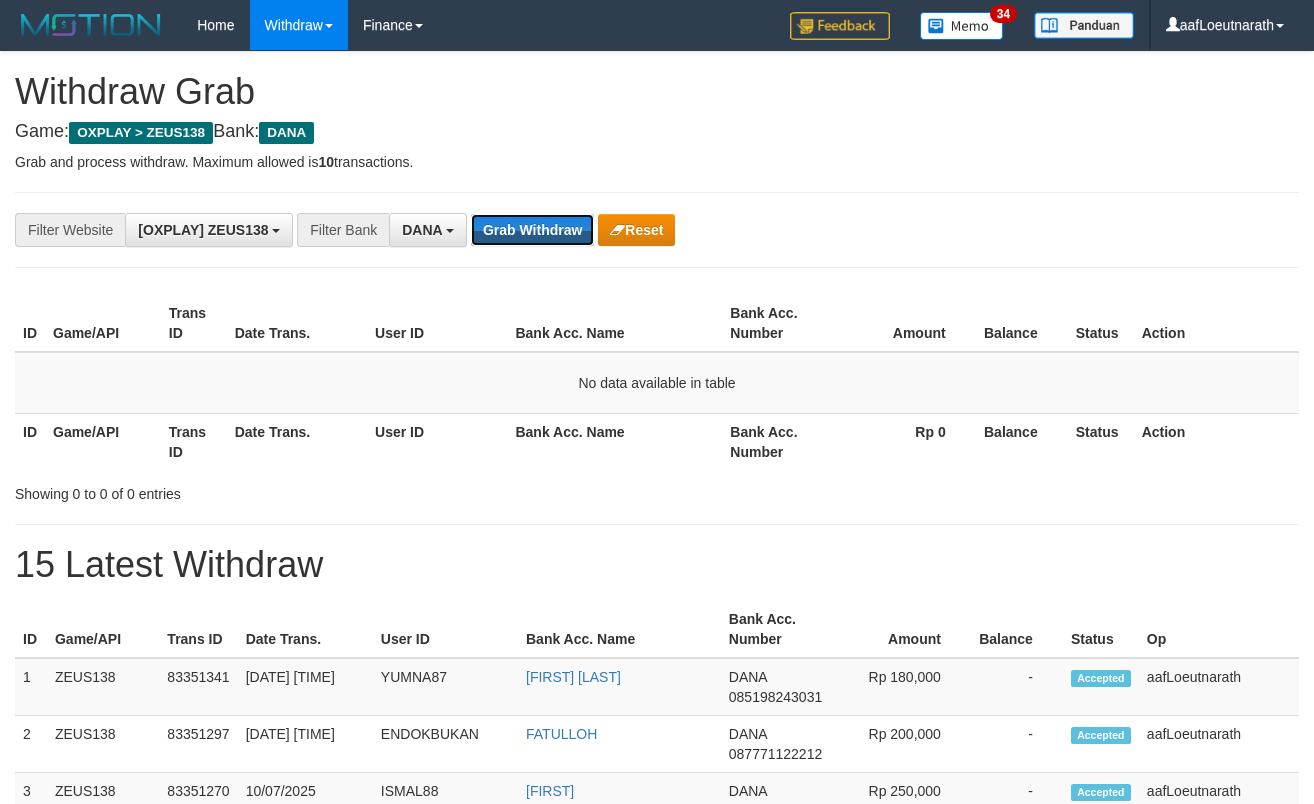 click on "Grab Withdraw" at bounding box center (532, 230) 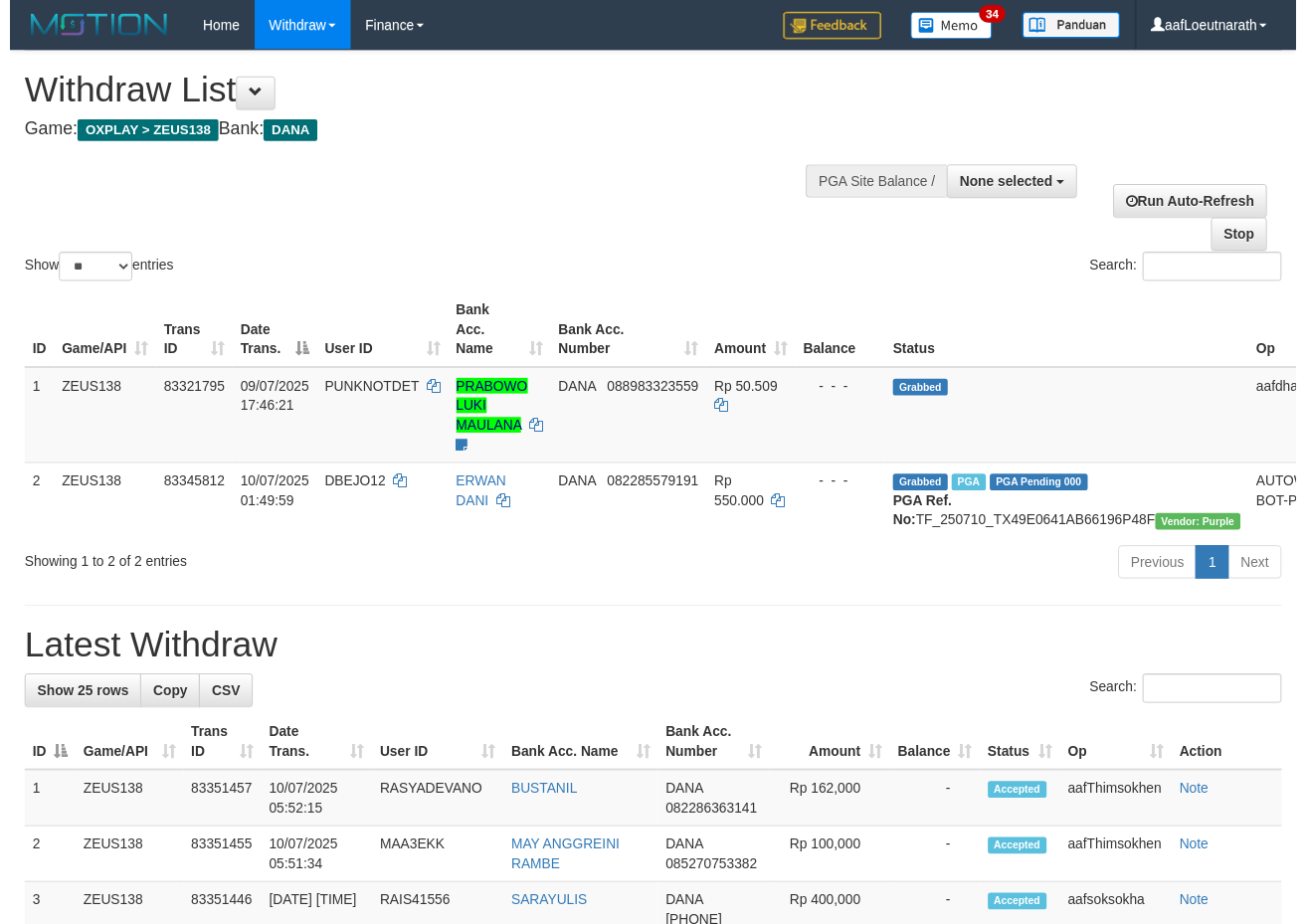 scroll, scrollTop: 0, scrollLeft: 0, axis: both 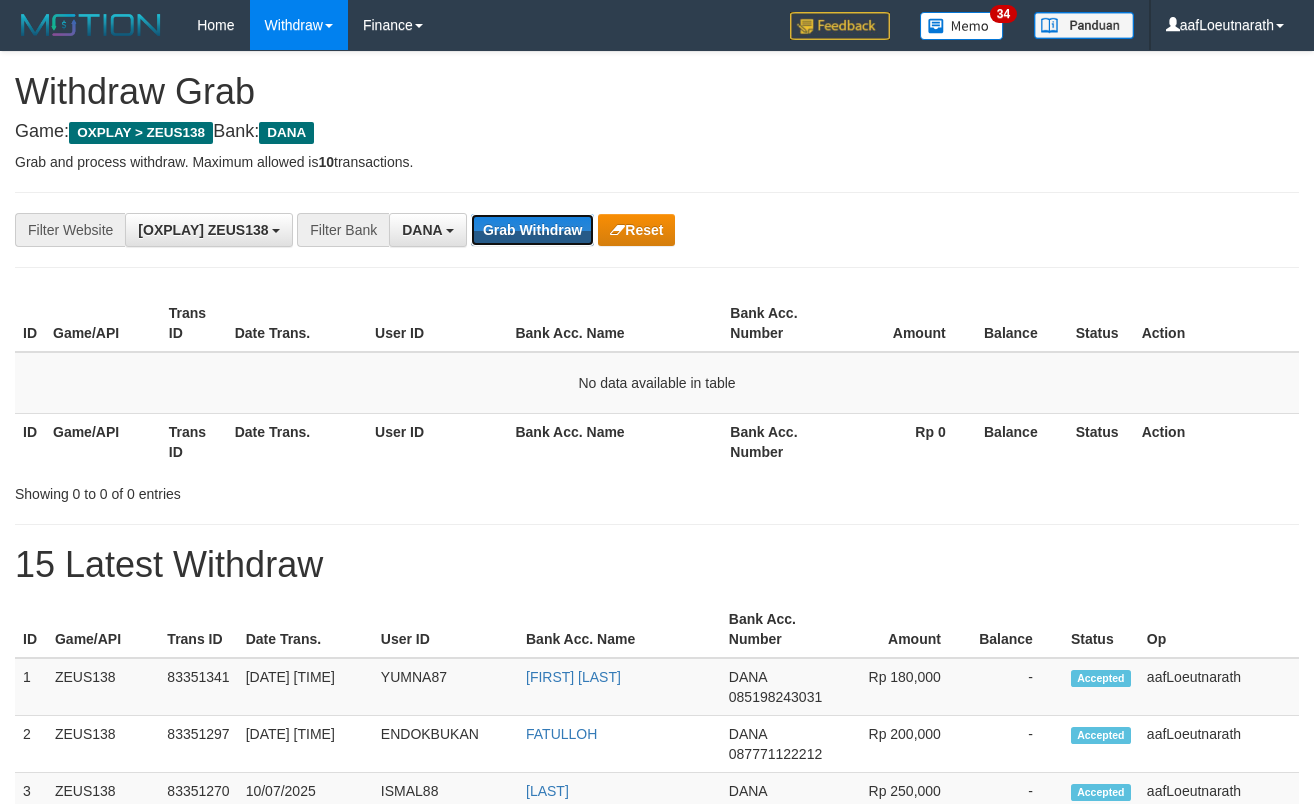 click on "Grab Withdraw" at bounding box center (532, 230) 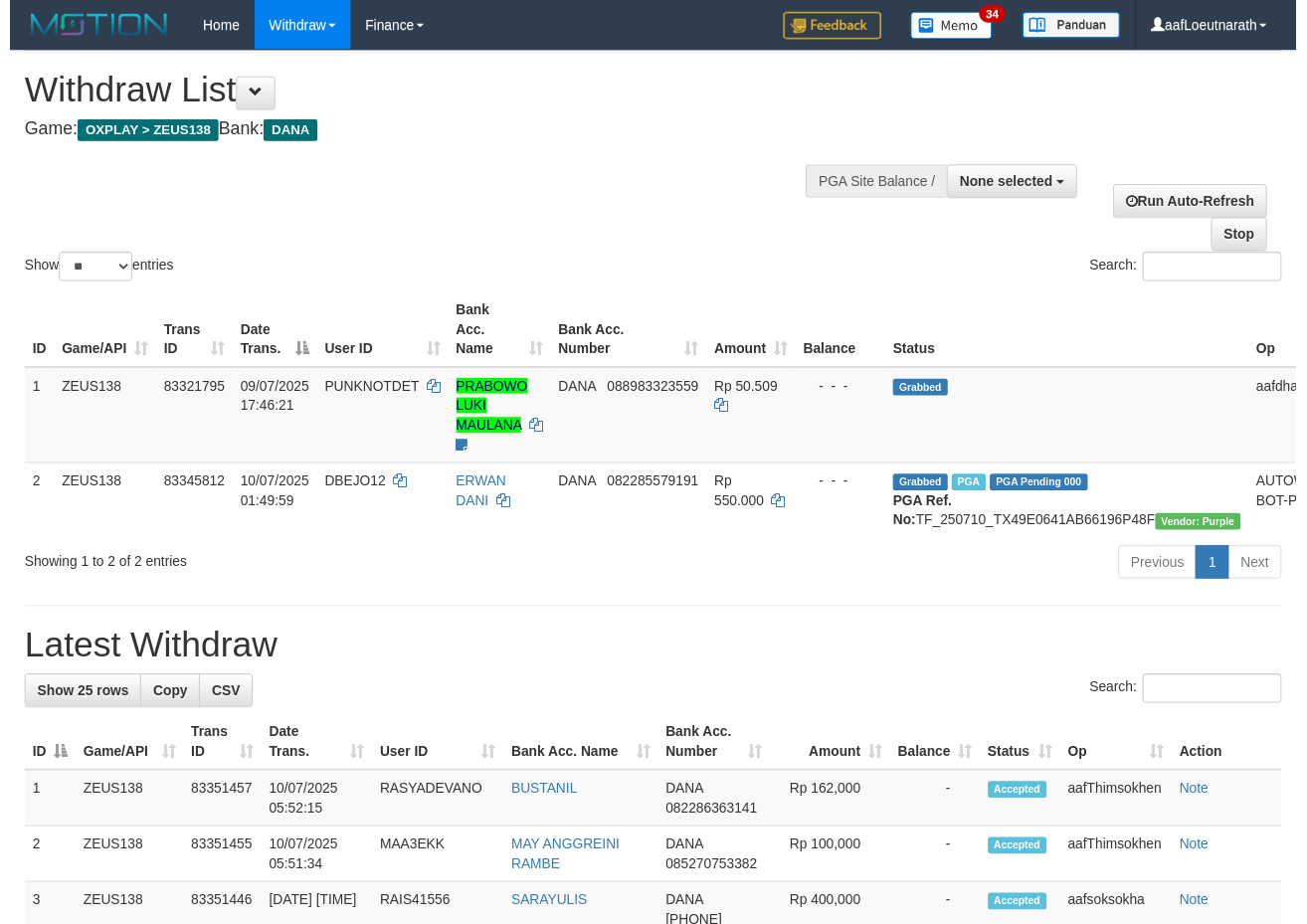 scroll, scrollTop: 0, scrollLeft: 0, axis: both 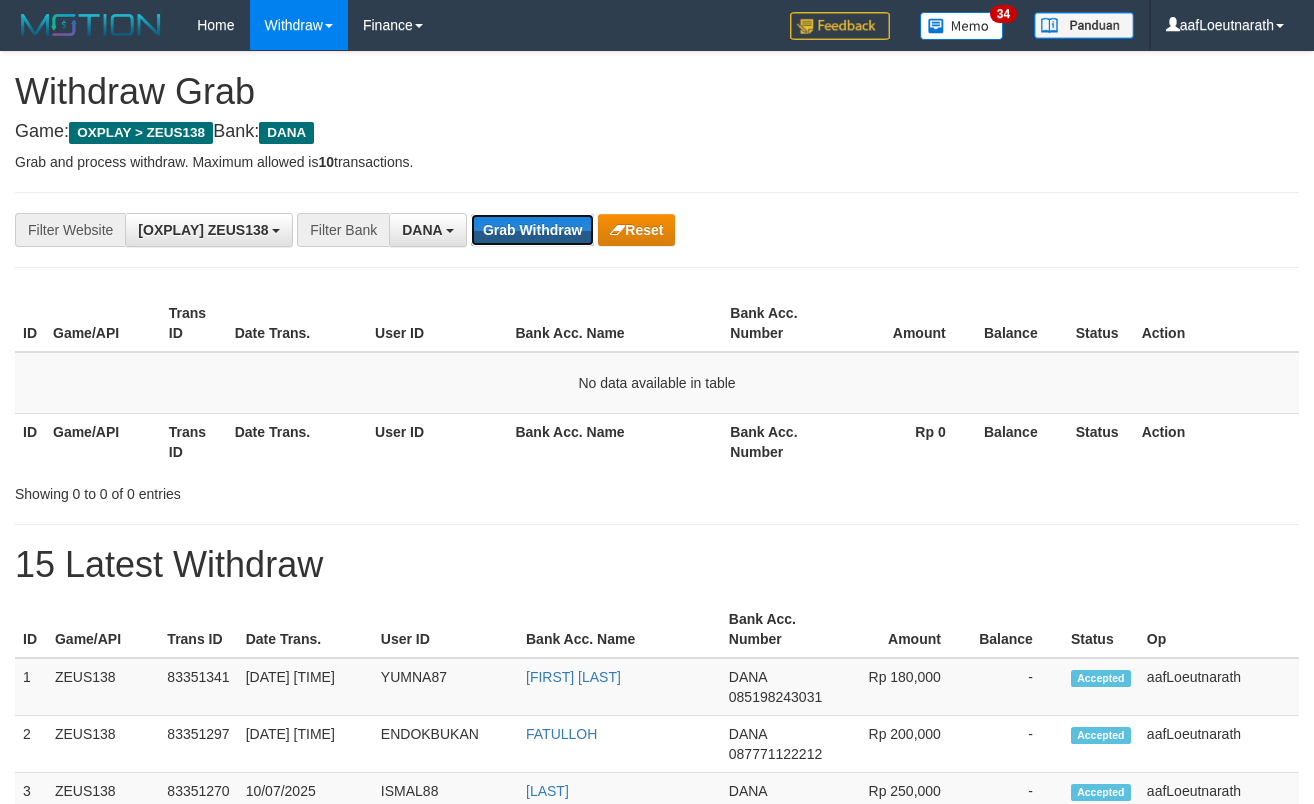 click on "Grab Withdraw" at bounding box center (532, 230) 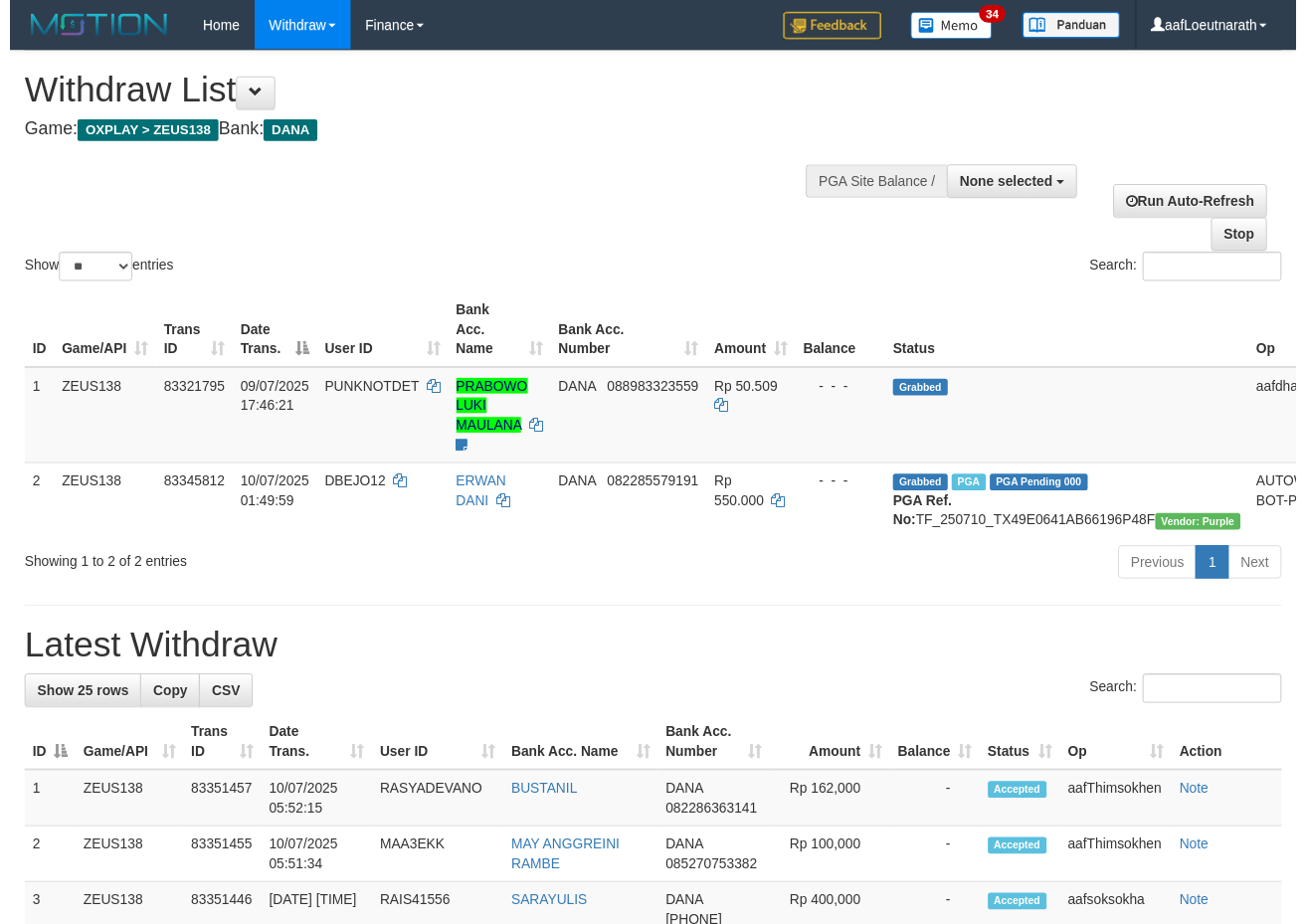 scroll, scrollTop: 0, scrollLeft: 0, axis: both 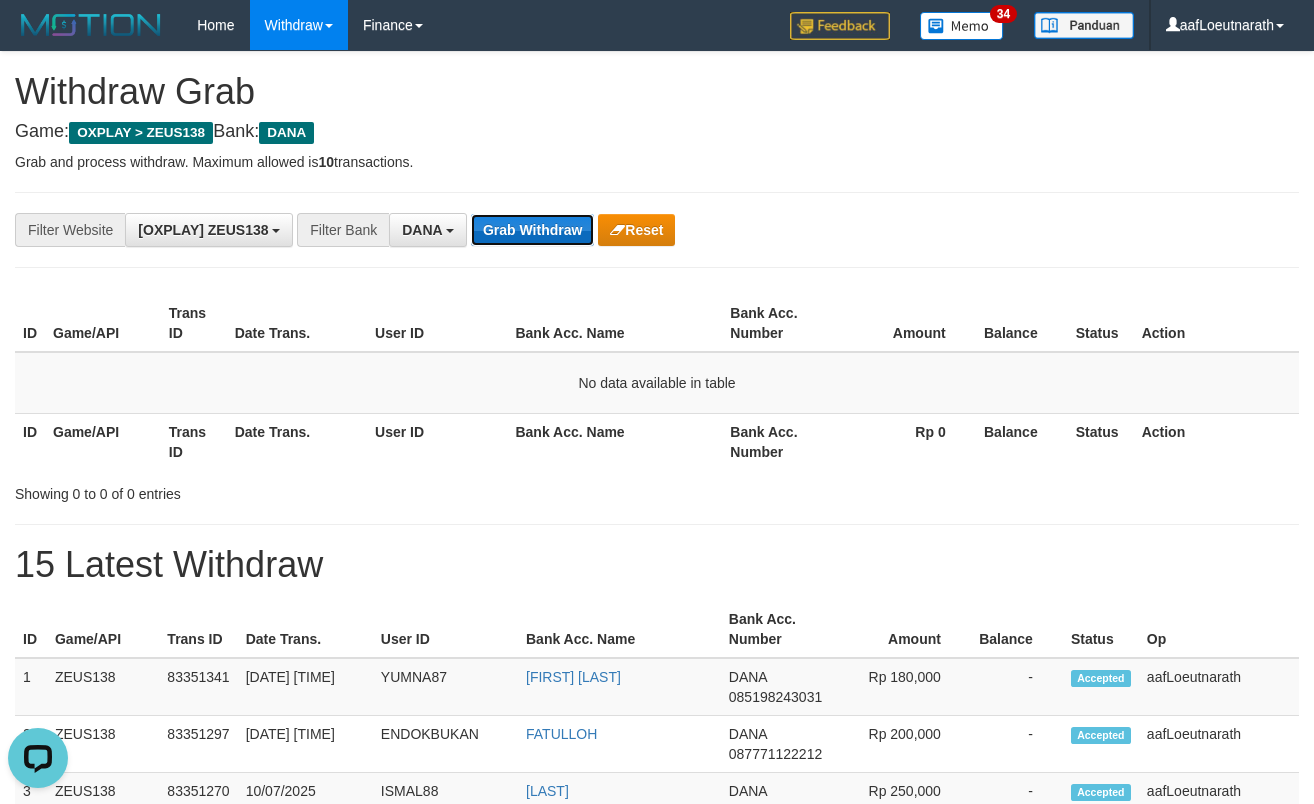 click on "Grab Withdraw" at bounding box center [532, 230] 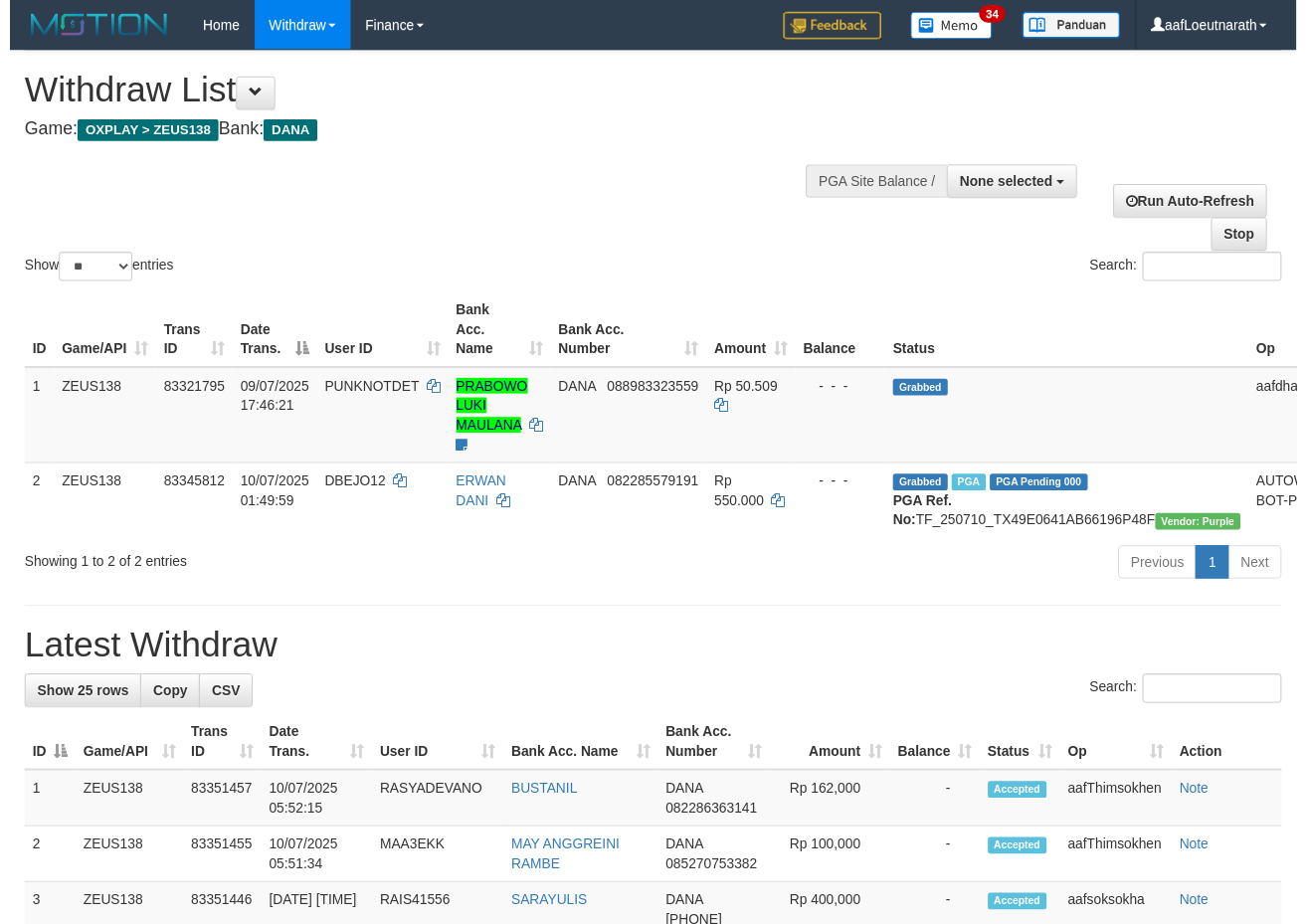 scroll, scrollTop: 0, scrollLeft: 0, axis: both 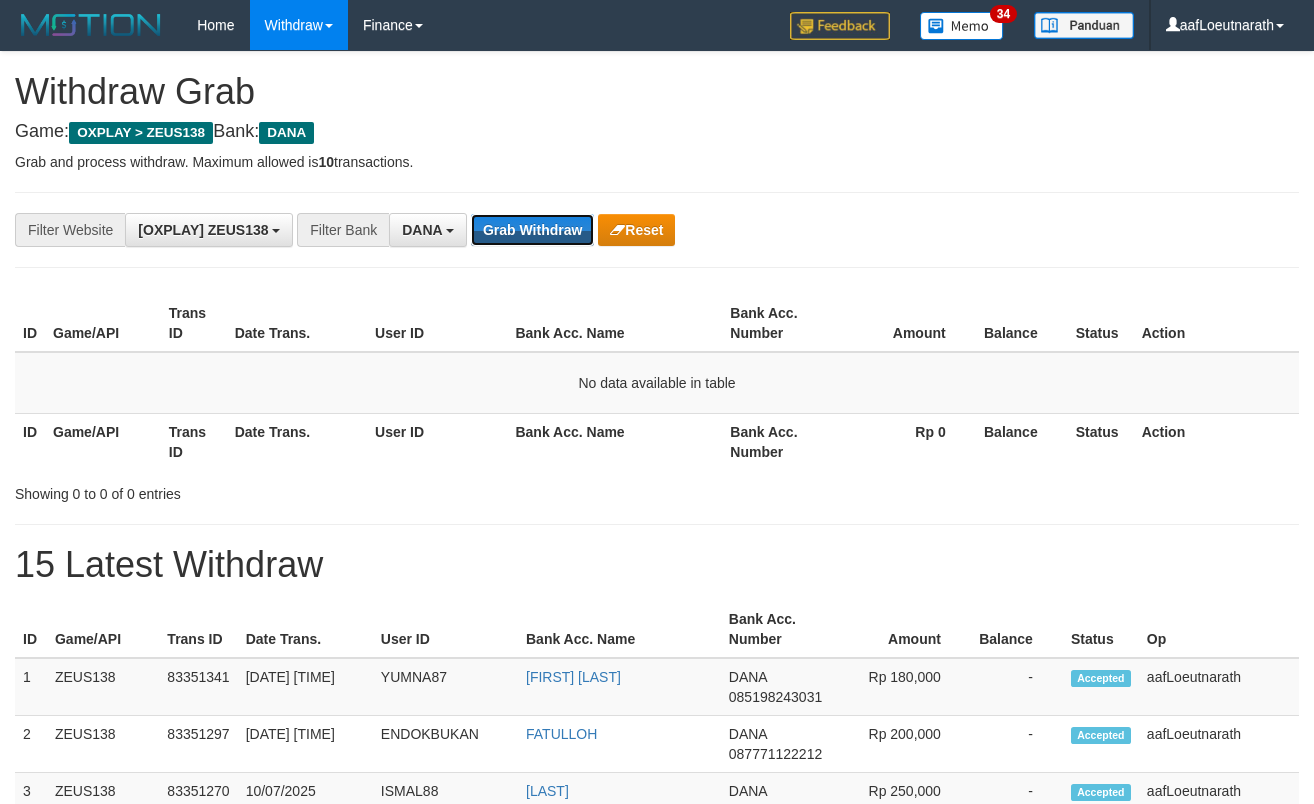 click on "Grab Withdraw" at bounding box center [532, 230] 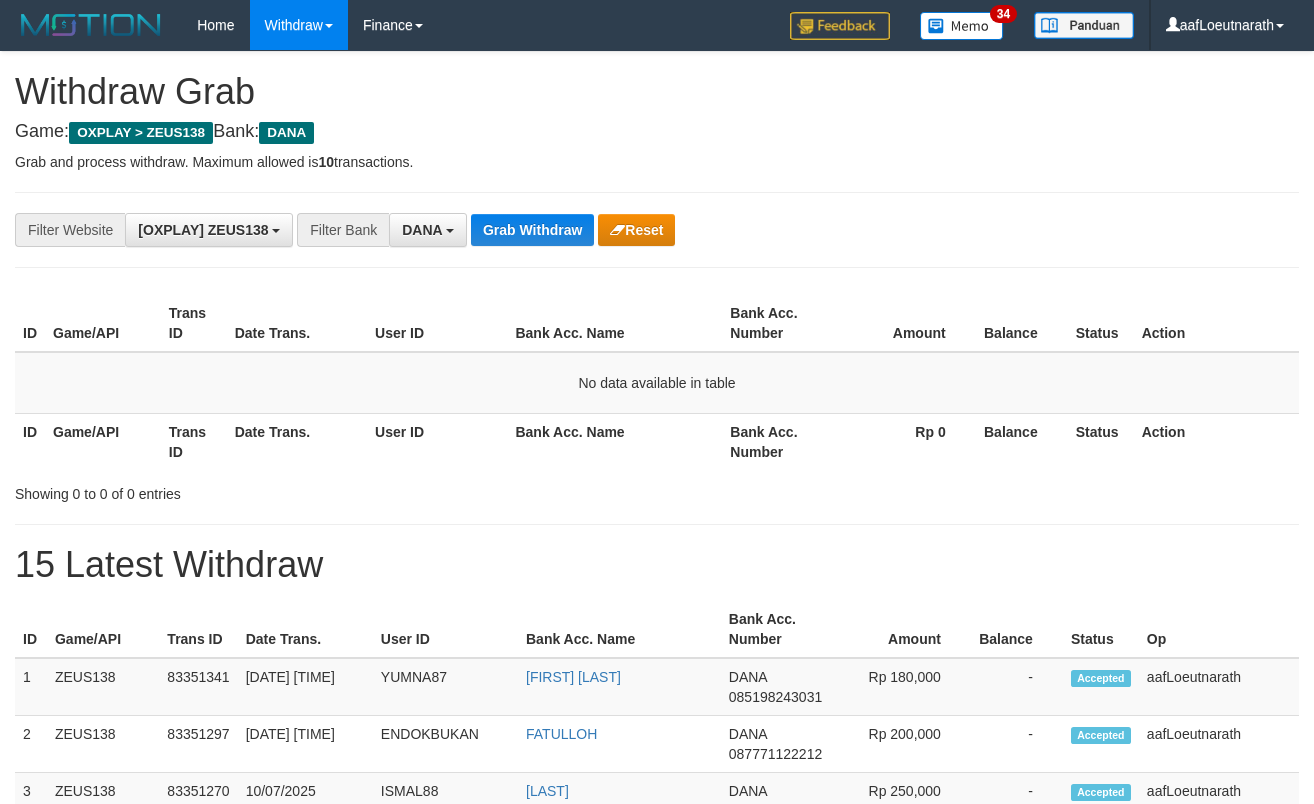 scroll, scrollTop: 0, scrollLeft: 0, axis: both 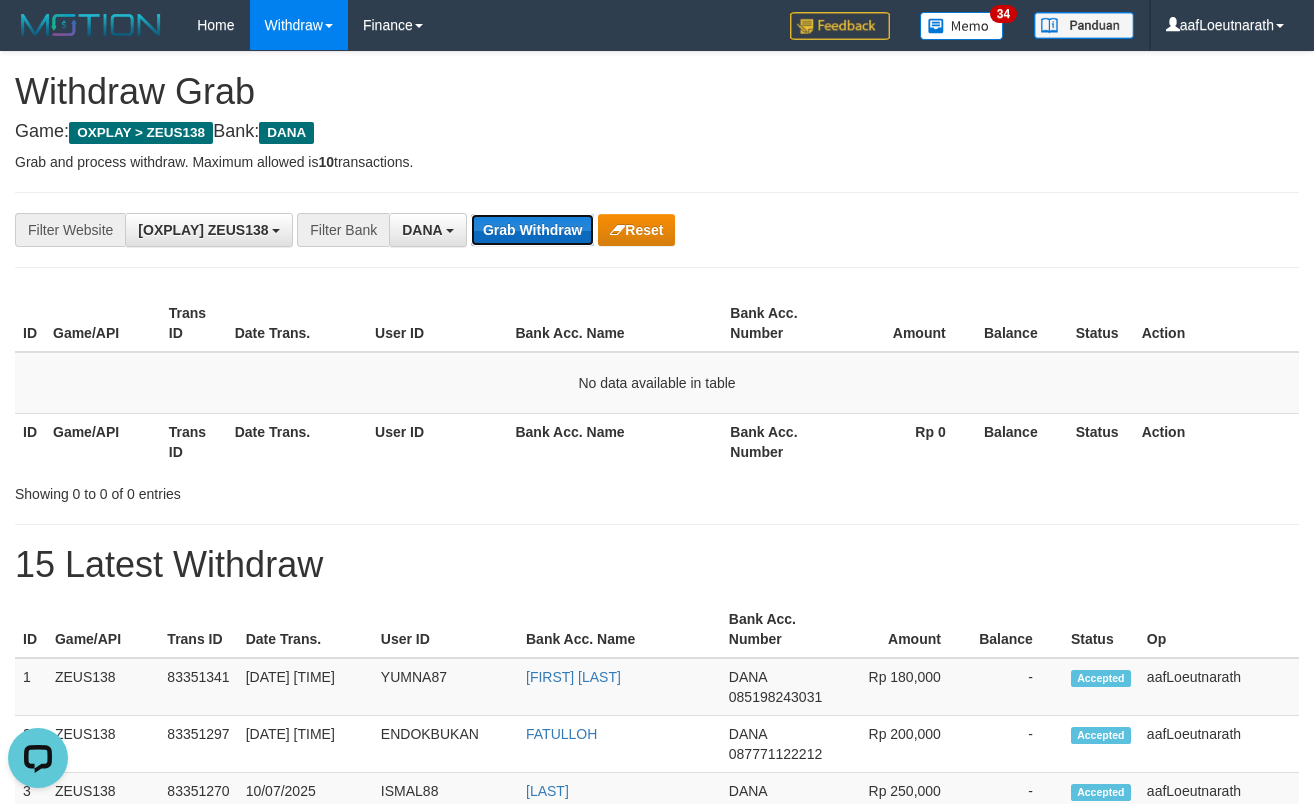 click on "Grab Withdraw" at bounding box center [532, 230] 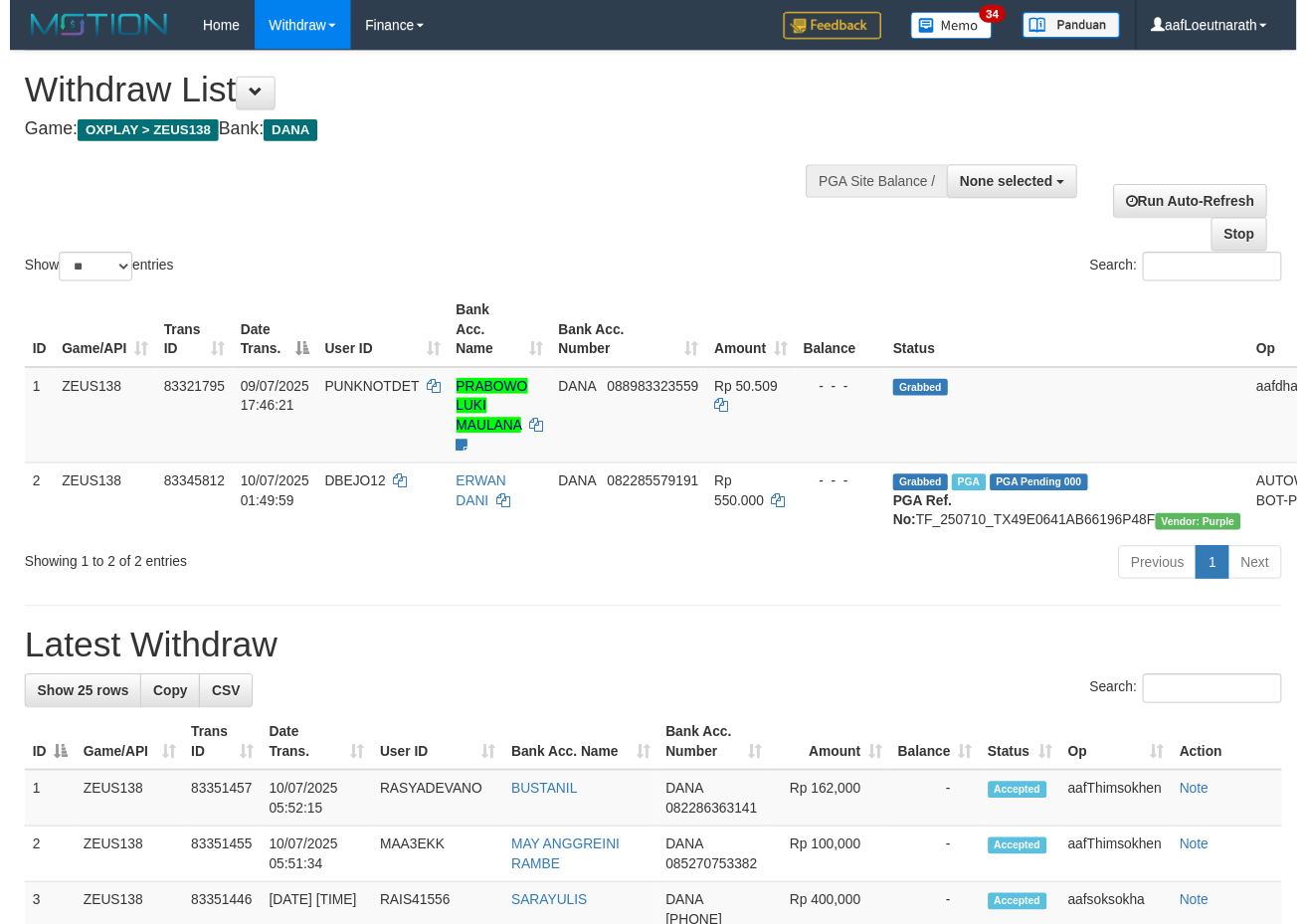 scroll, scrollTop: 0, scrollLeft: 0, axis: both 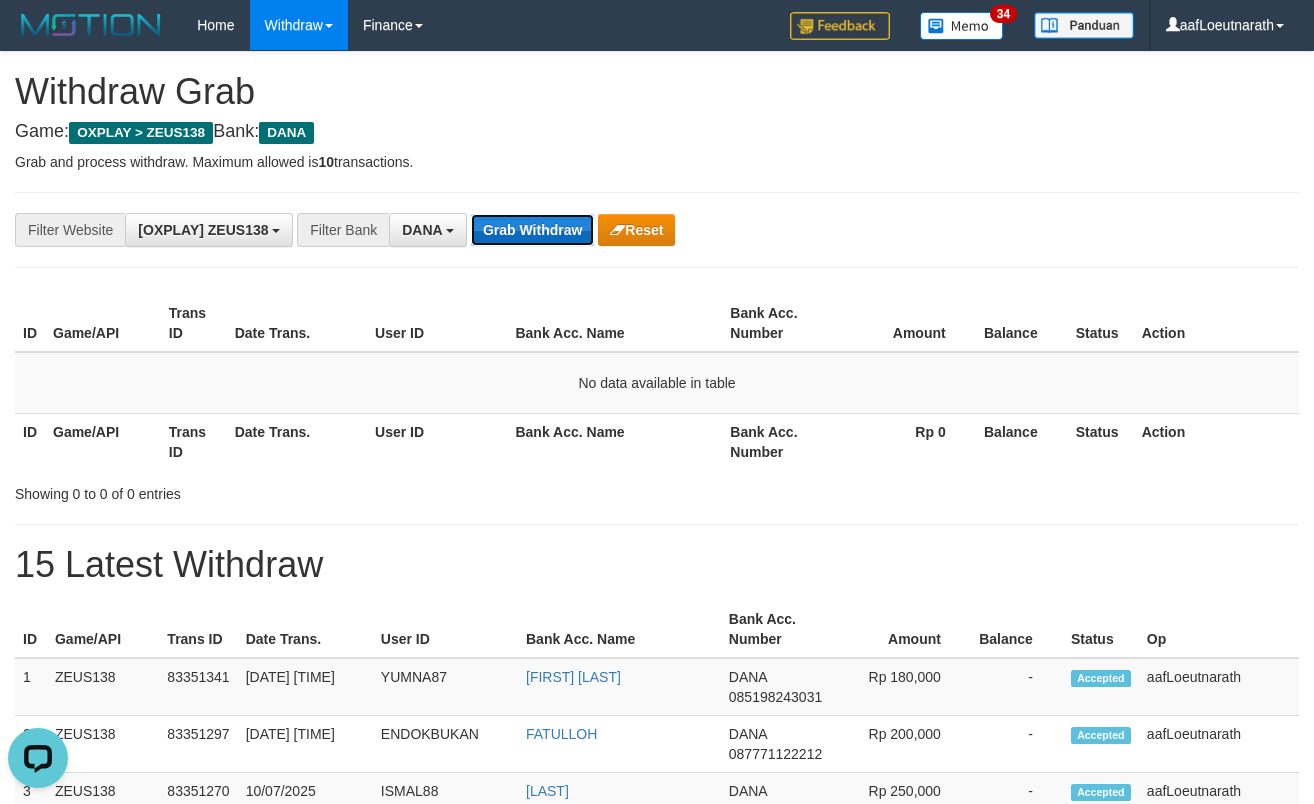 click on "Grab Withdraw" at bounding box center (532, 230) 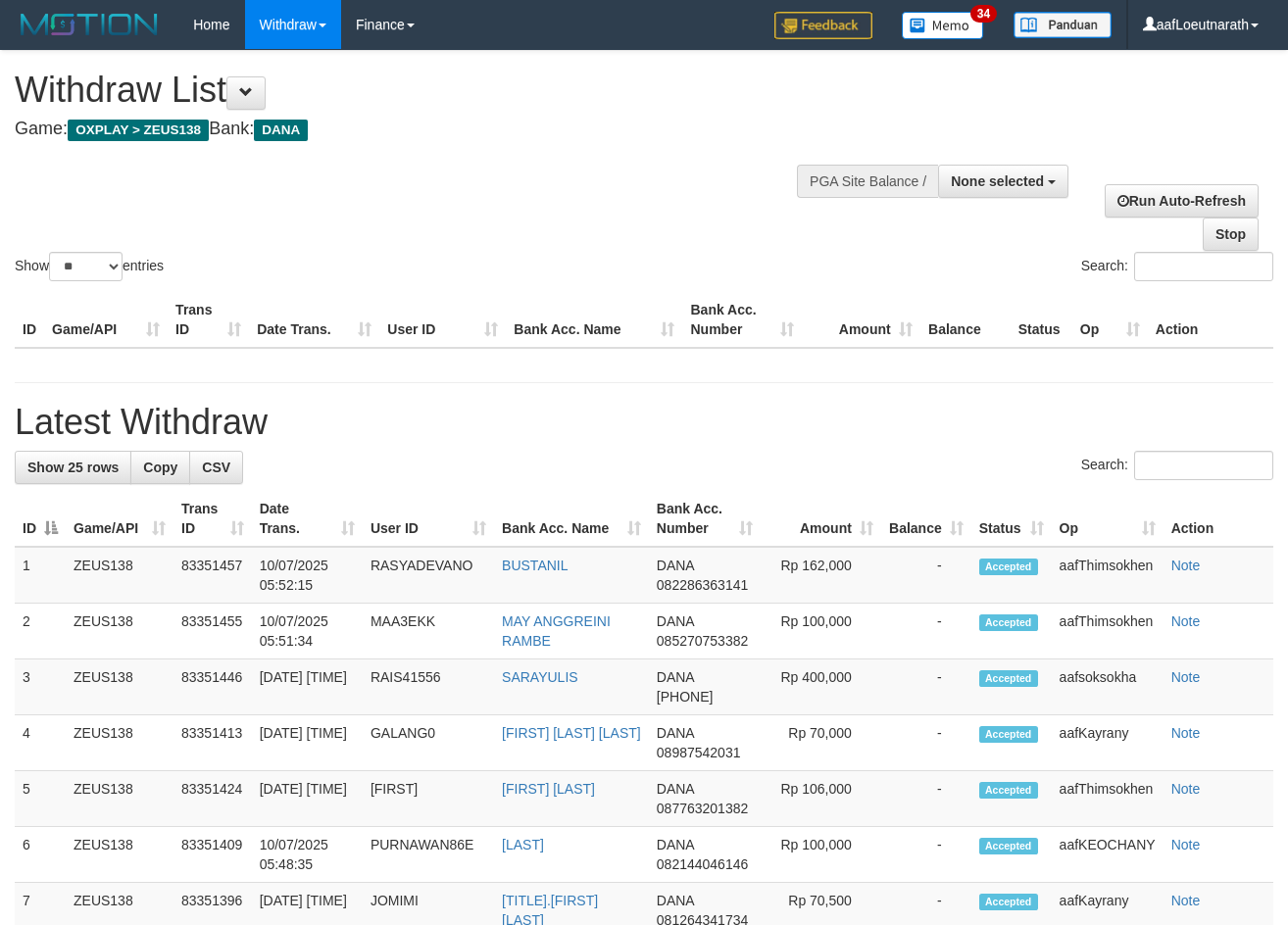 scroll, scrollTop: 0, scrollLeft: 0, axis: both 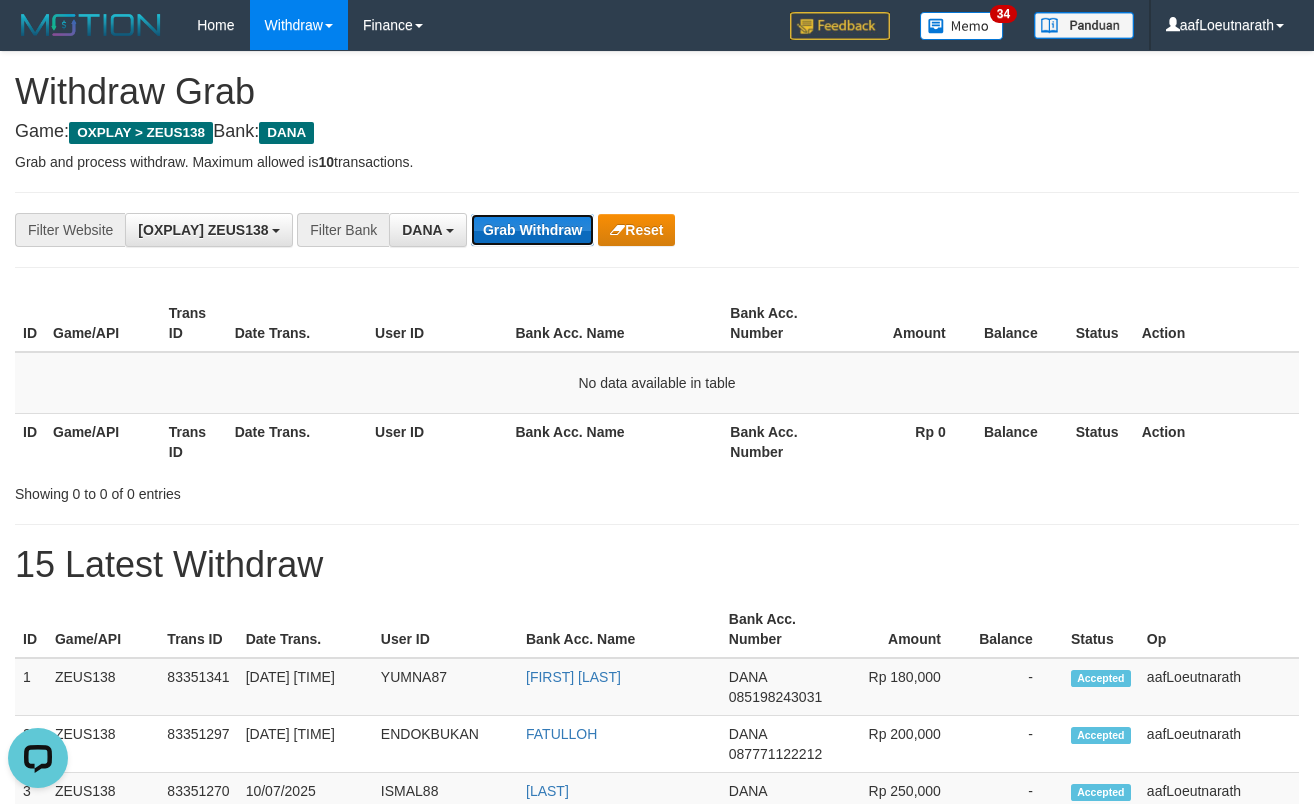 click on "Grab Withdraw" at bounding box center (532, 230) 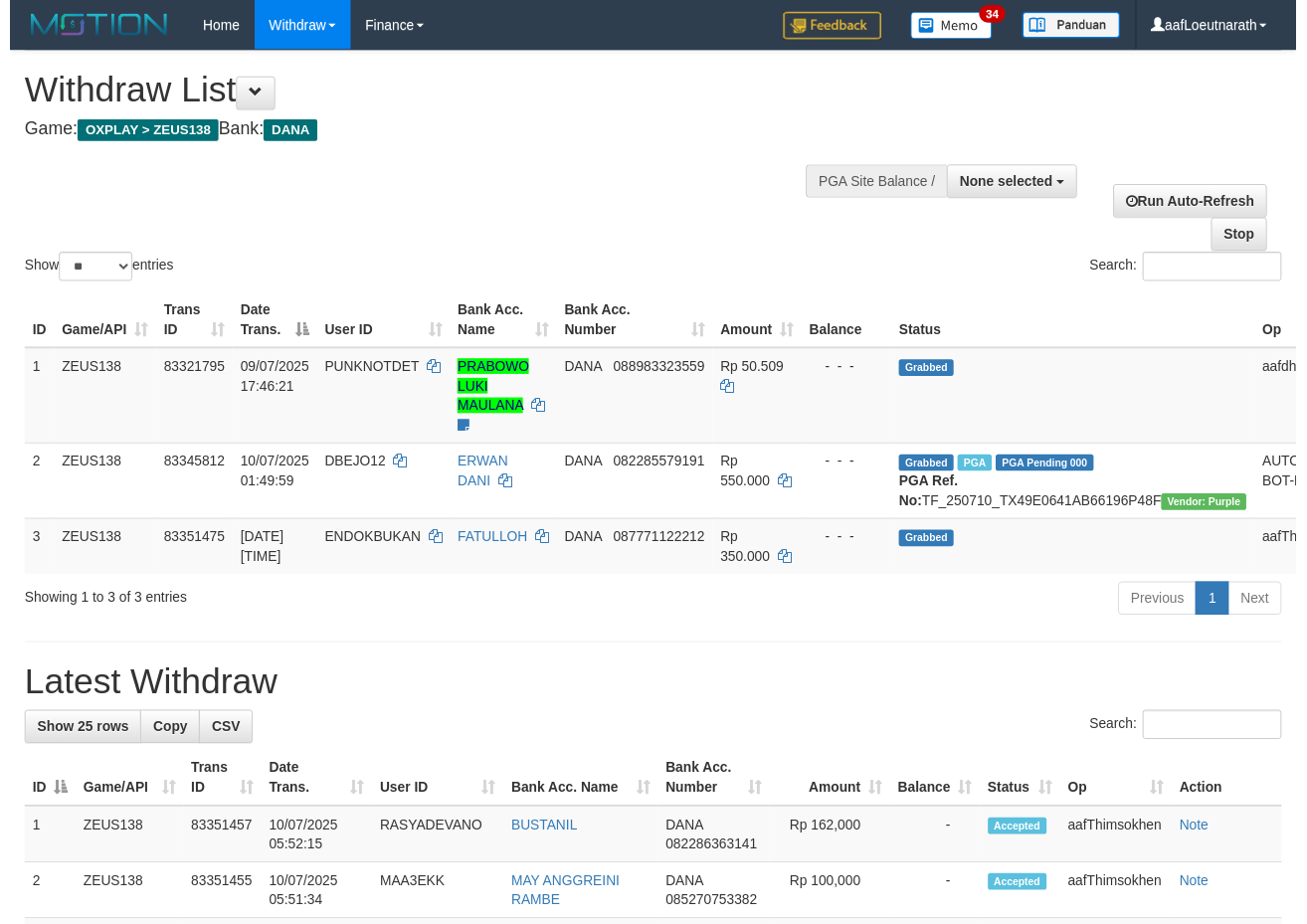 scroll, scrollTop: 0, scrollLeft: 0, axis: both 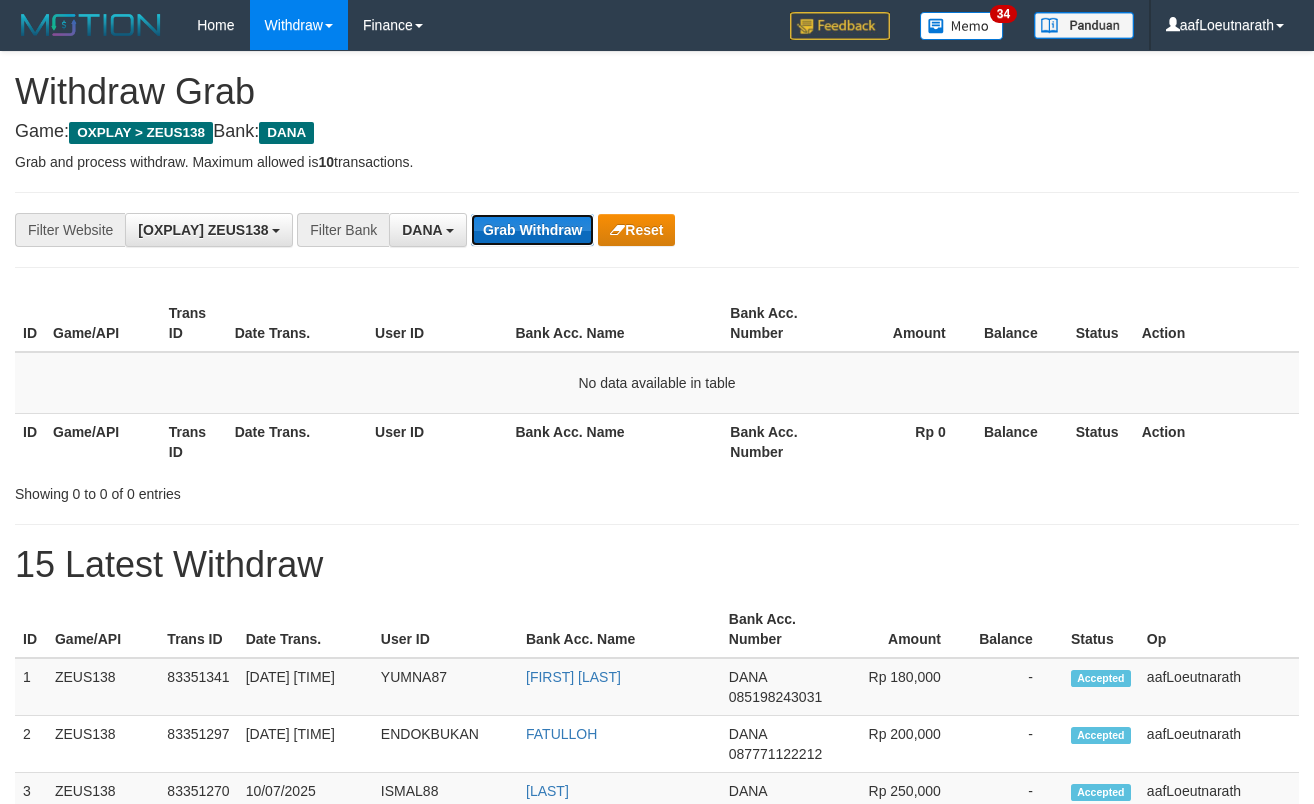 click on "Grab Withdraw" at bounding box center [532, 230] 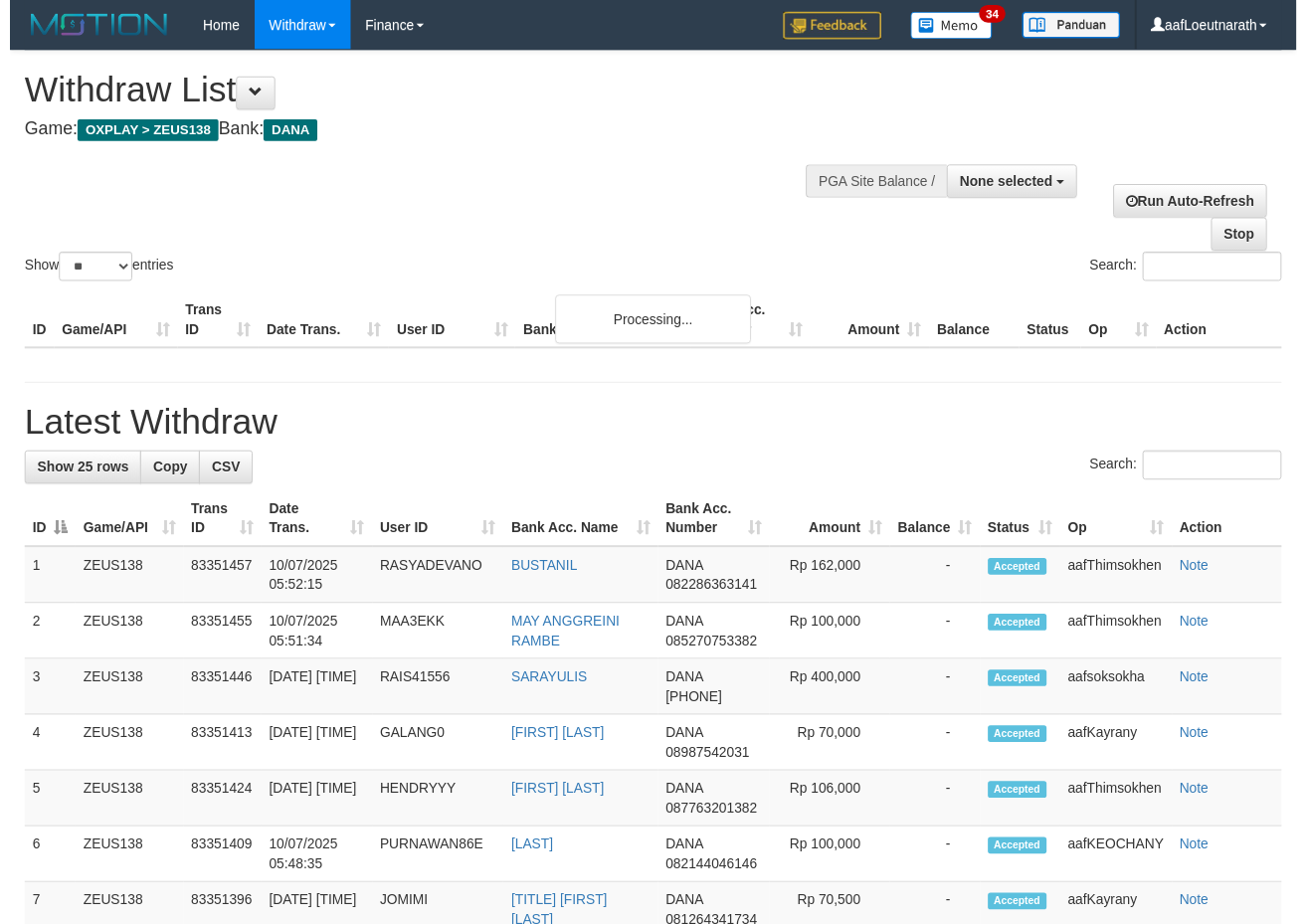 scroll, scrollTop: 0, scrollLeft: 0, axis: both 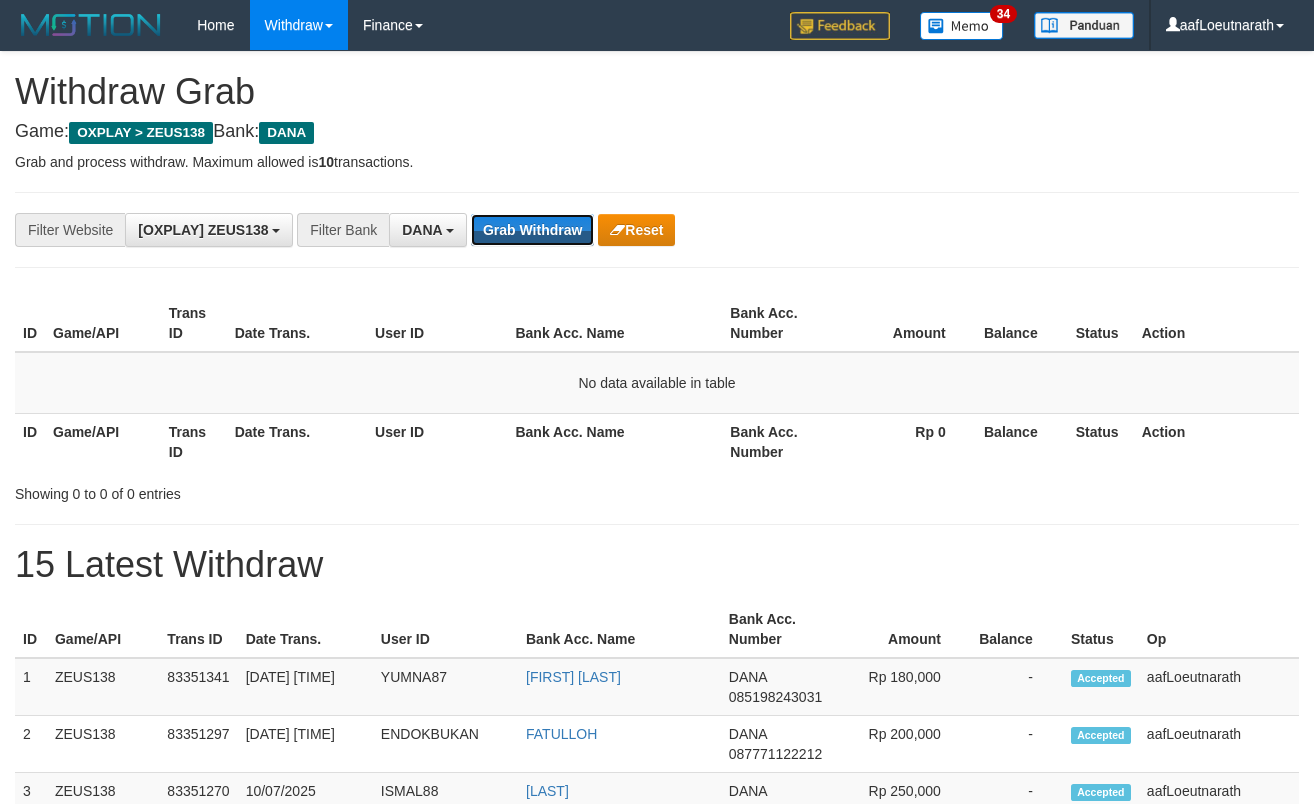 click on "Grab Withdraw" at bounding box center [532, 230] 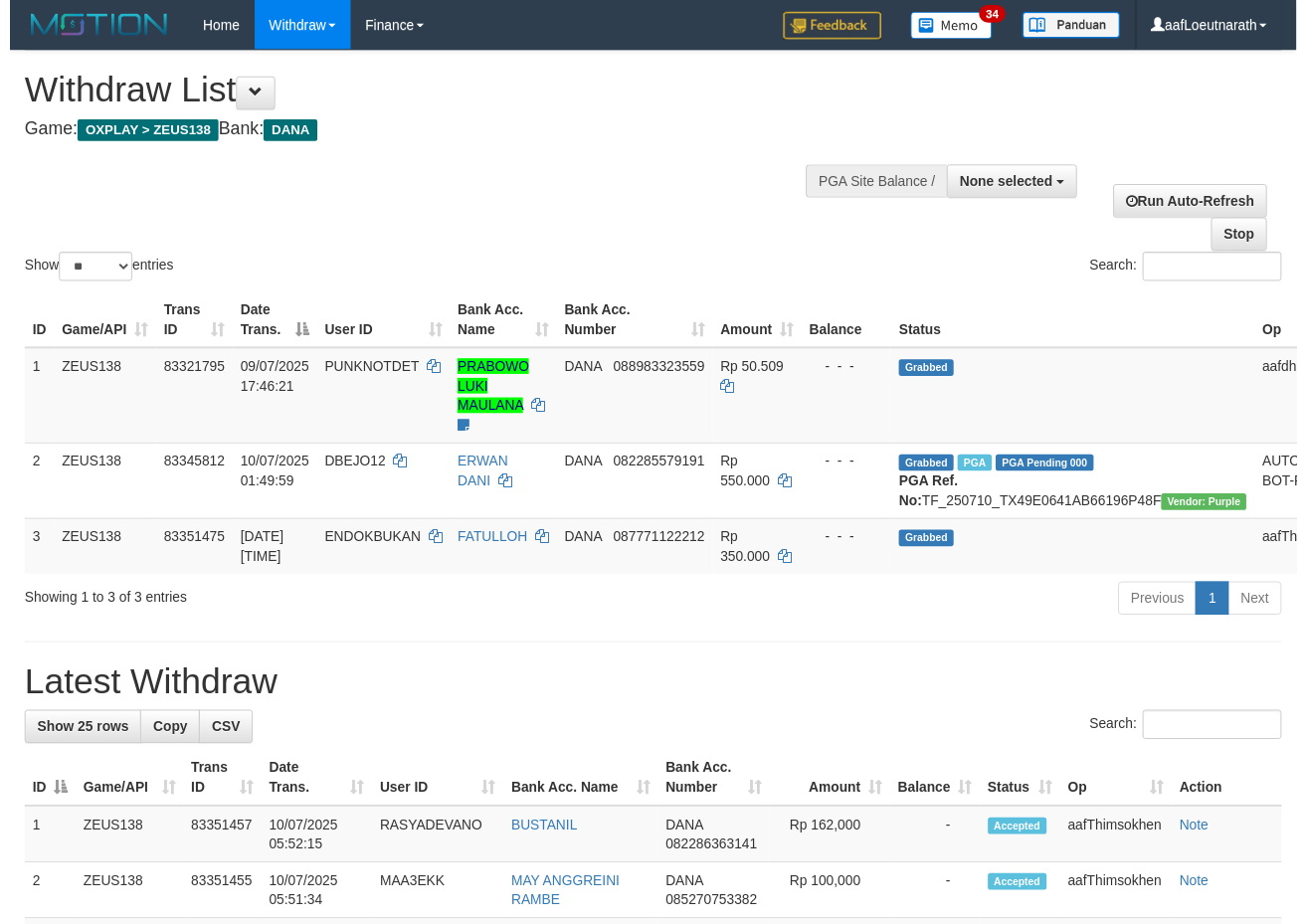 scroll, scrollTop: 0, scrollLeft: 0, axis: both 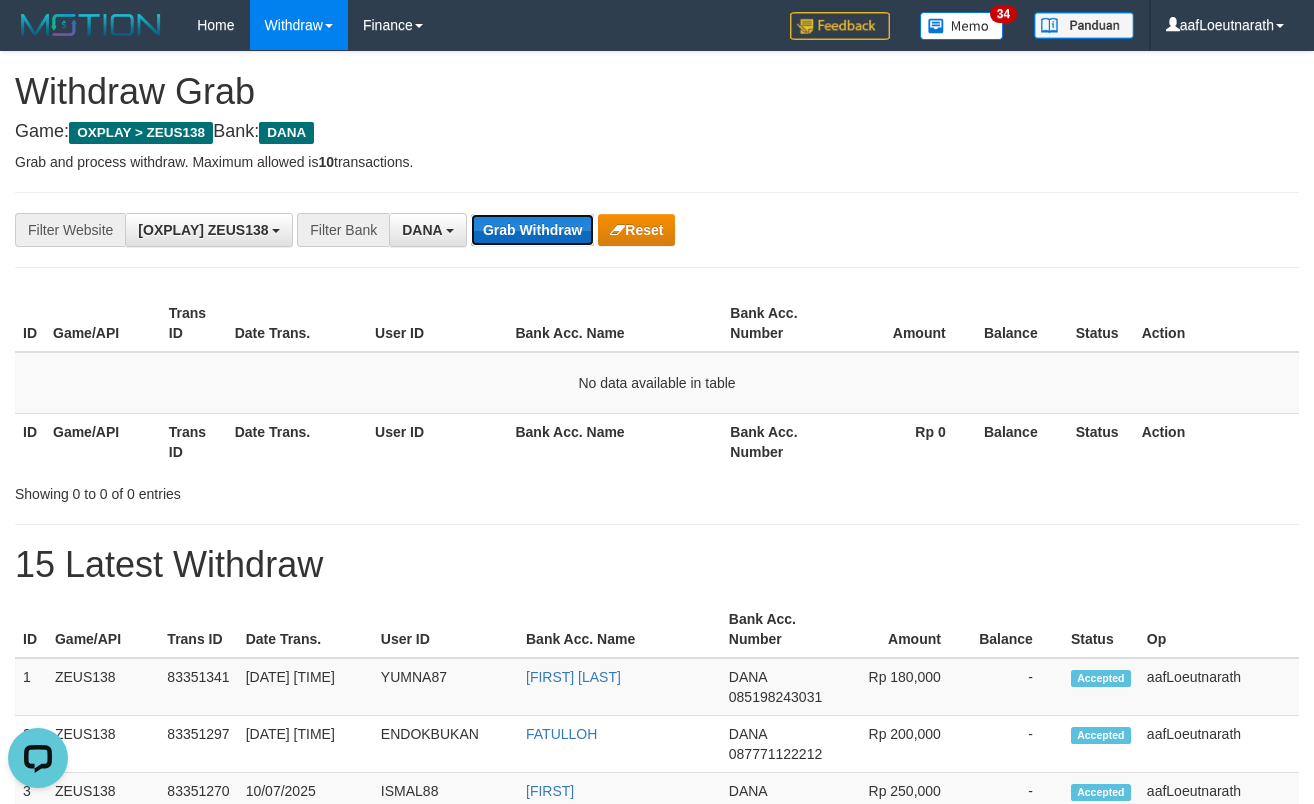 click on "Grab Withdraw" at bounding box center [532, 230] 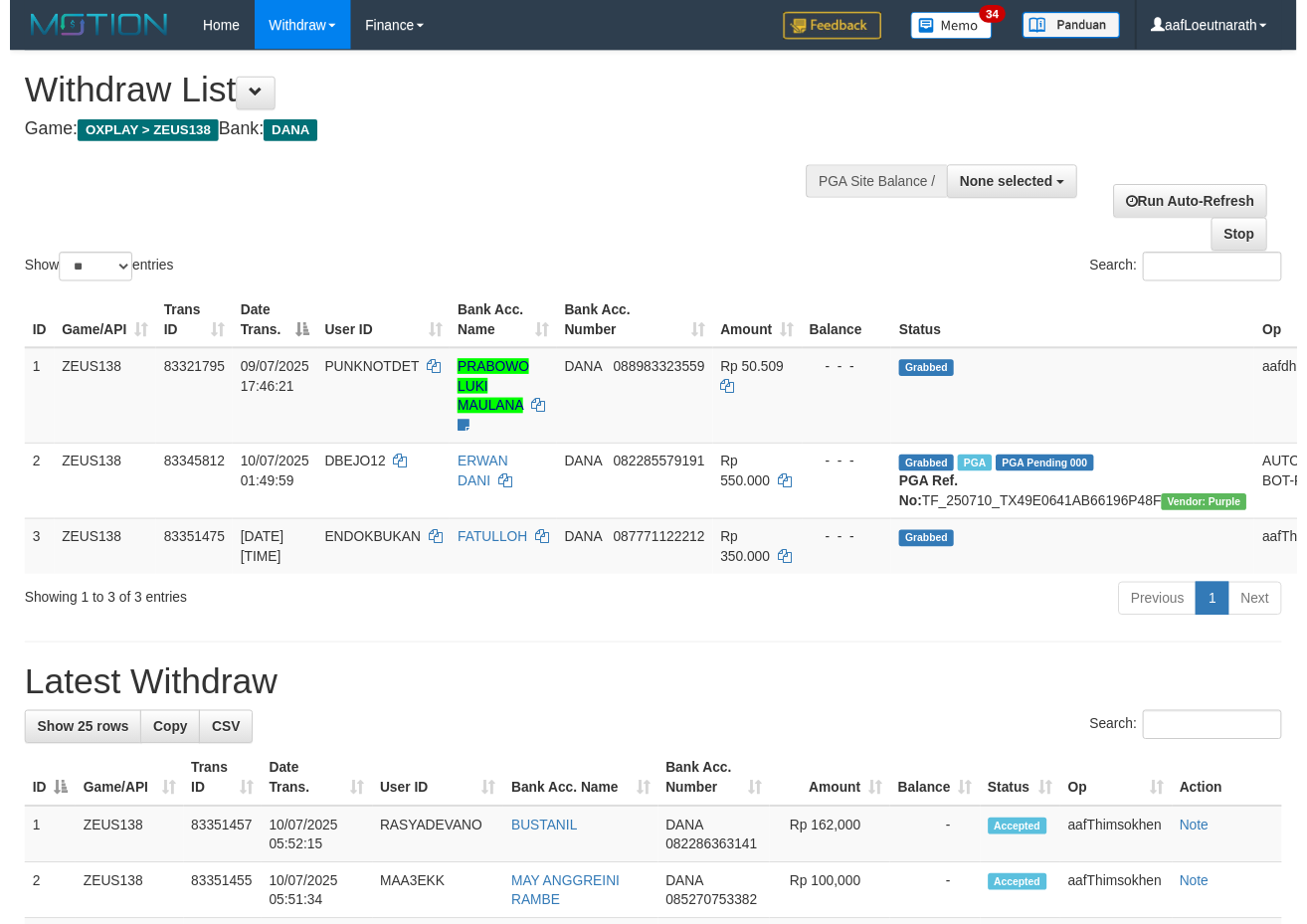 scroll, scrollTop: 0, scrollLeft: 0, axis: both 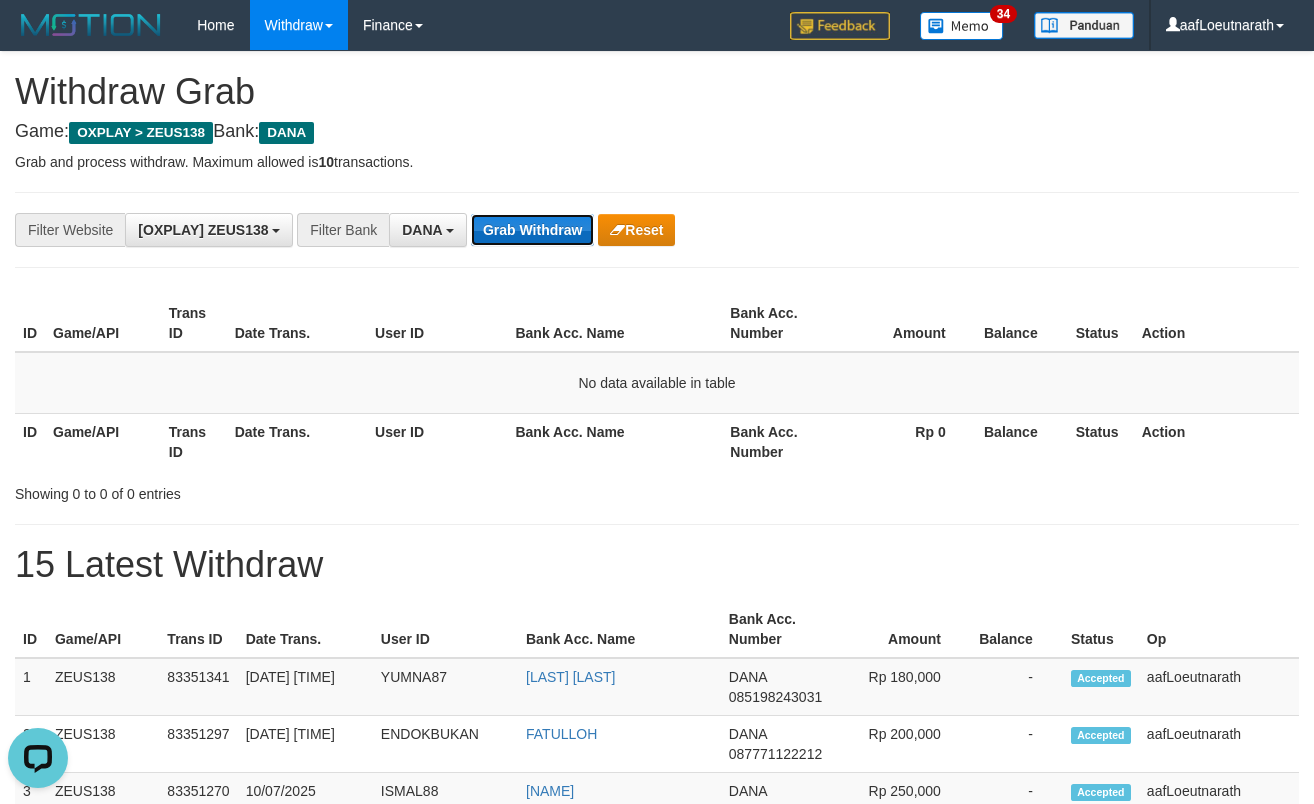 click on "Grab Withdraw" at bounding box center [532, 230] 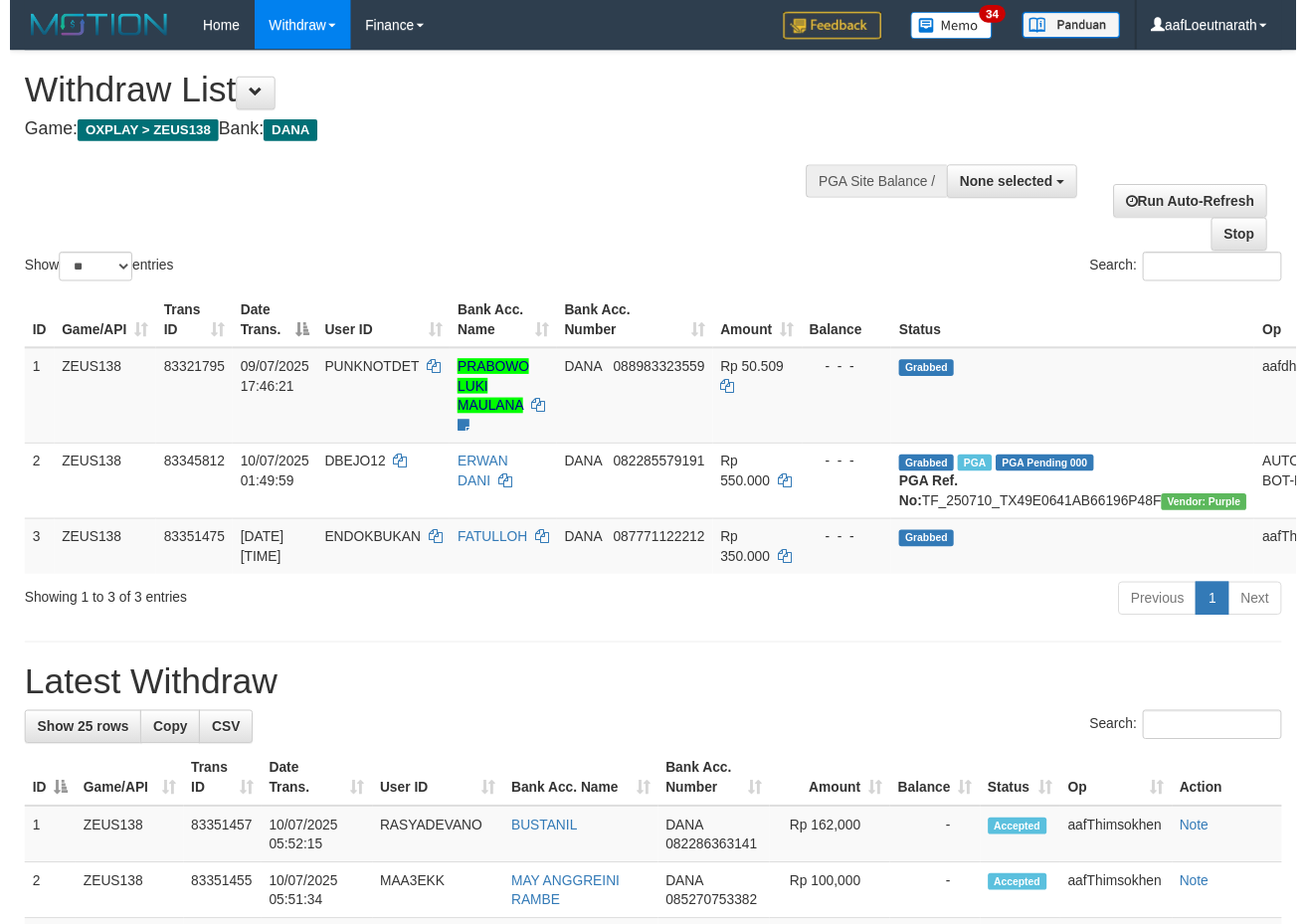 scroll, scrollTop: 0, scrollLeft: 0, axis: both 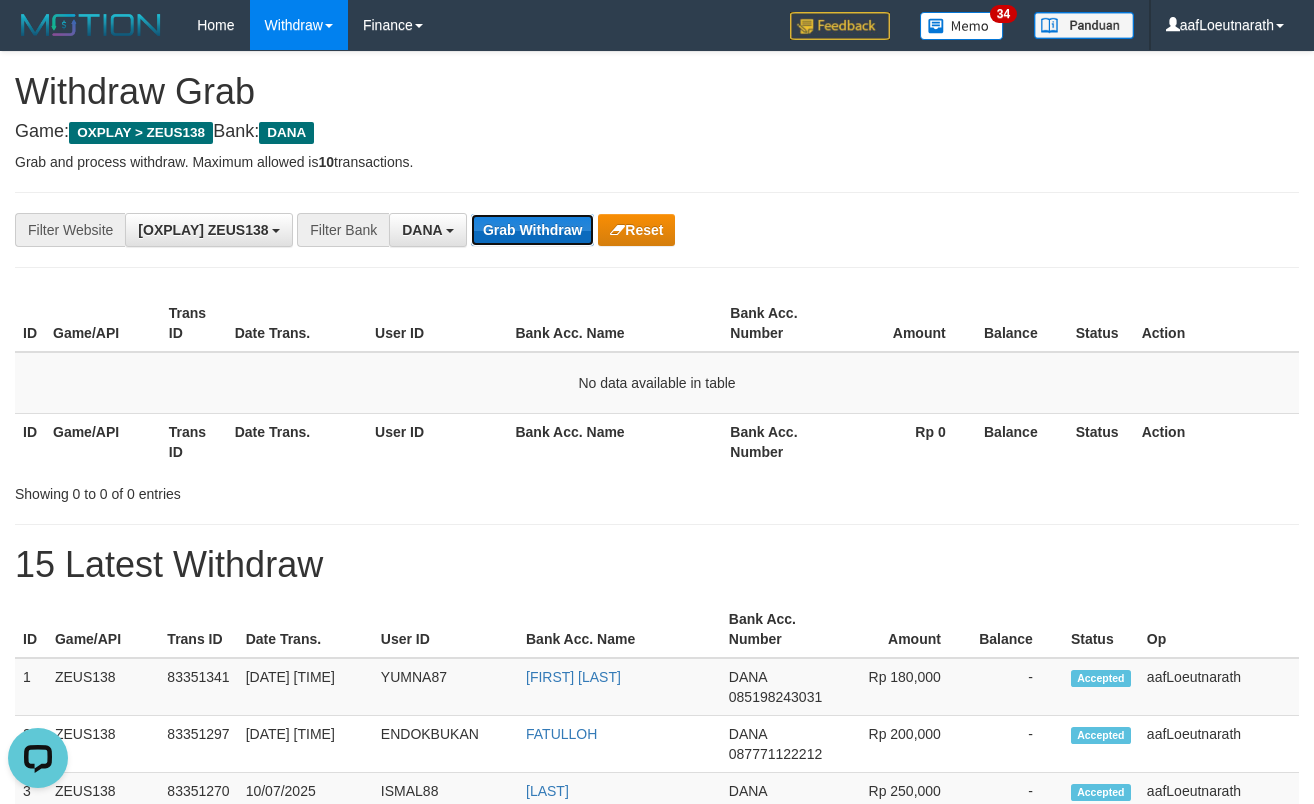 click on "Grab Withdraw" at bounding box center [532, 230] 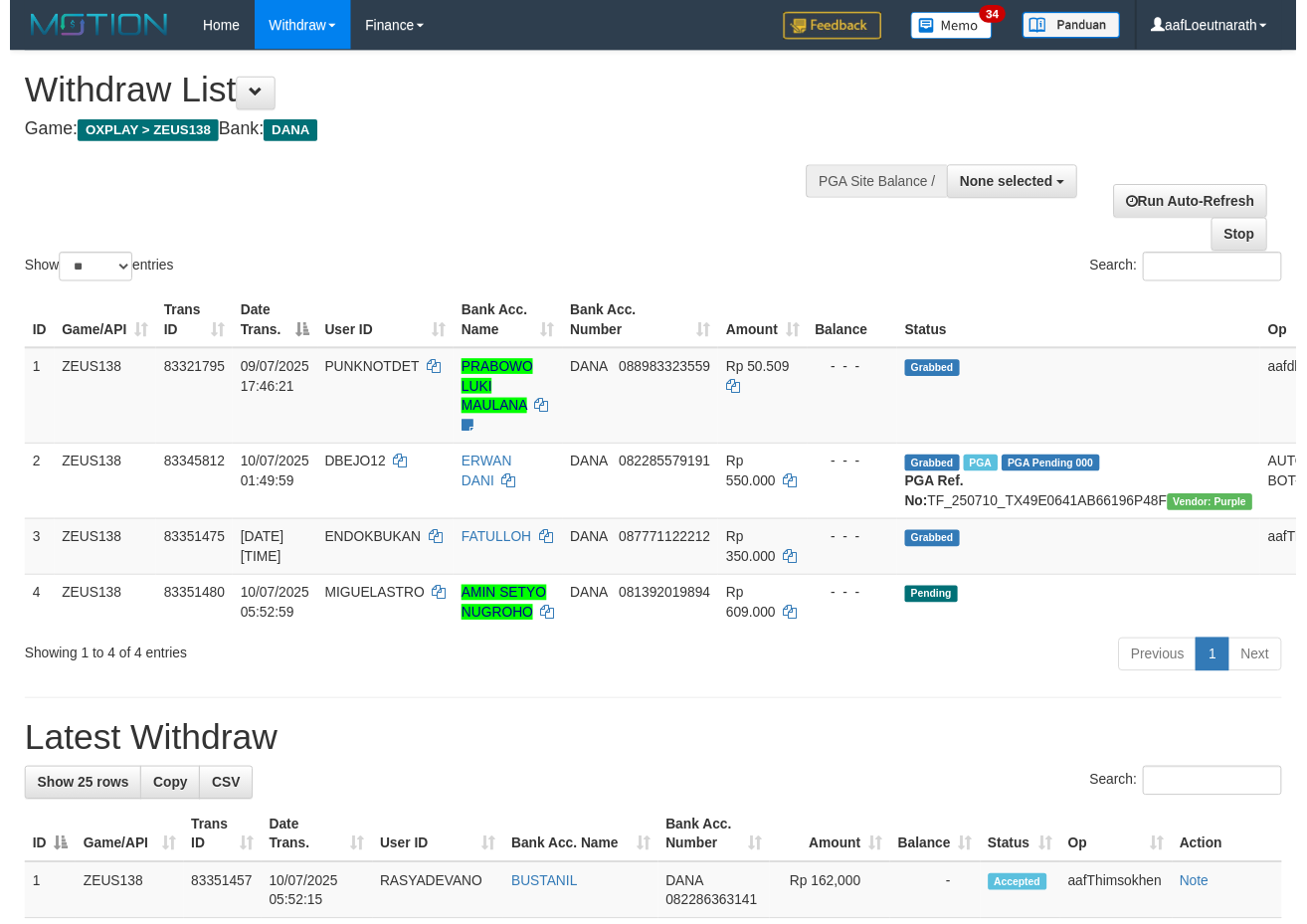 scroll, scrollTop: 0, scrollLeft: 0, axis: both 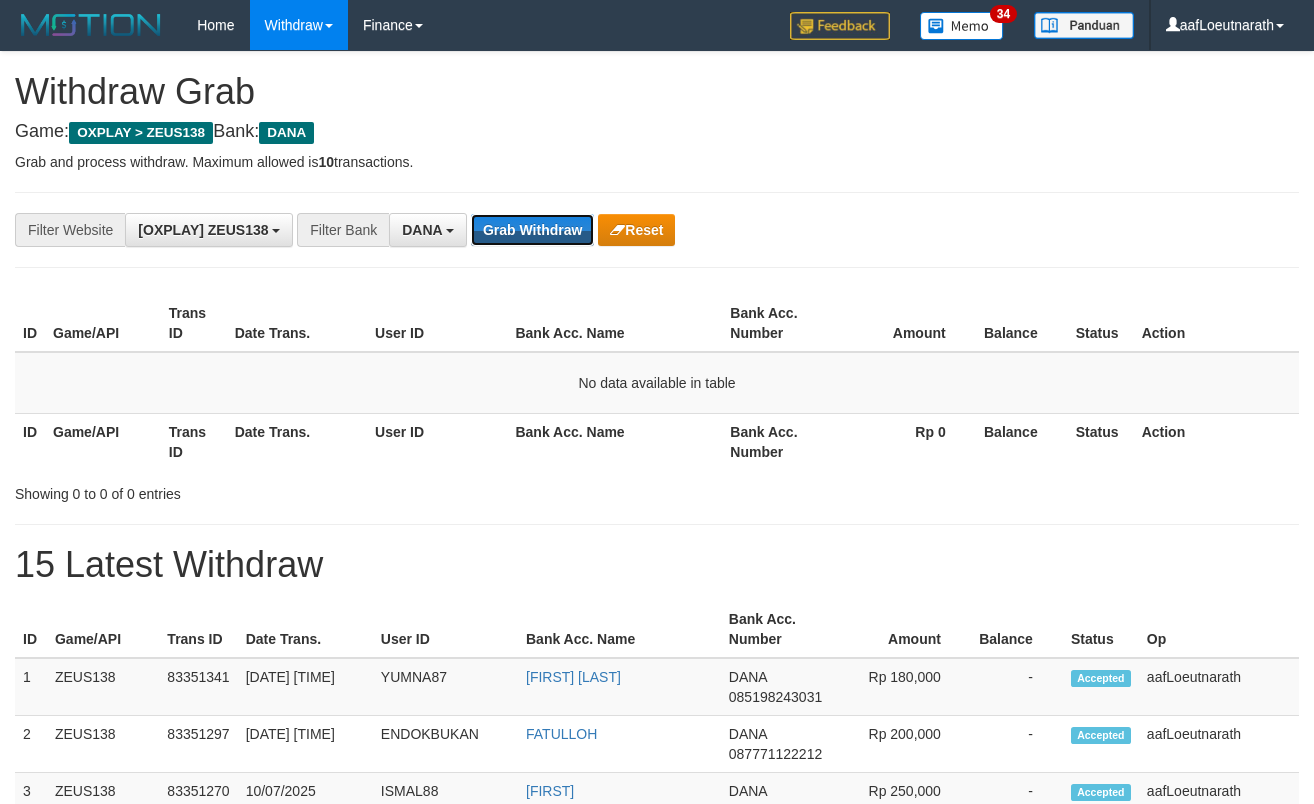 click on "Grab Withdraw" at bounding box center (532, 230) 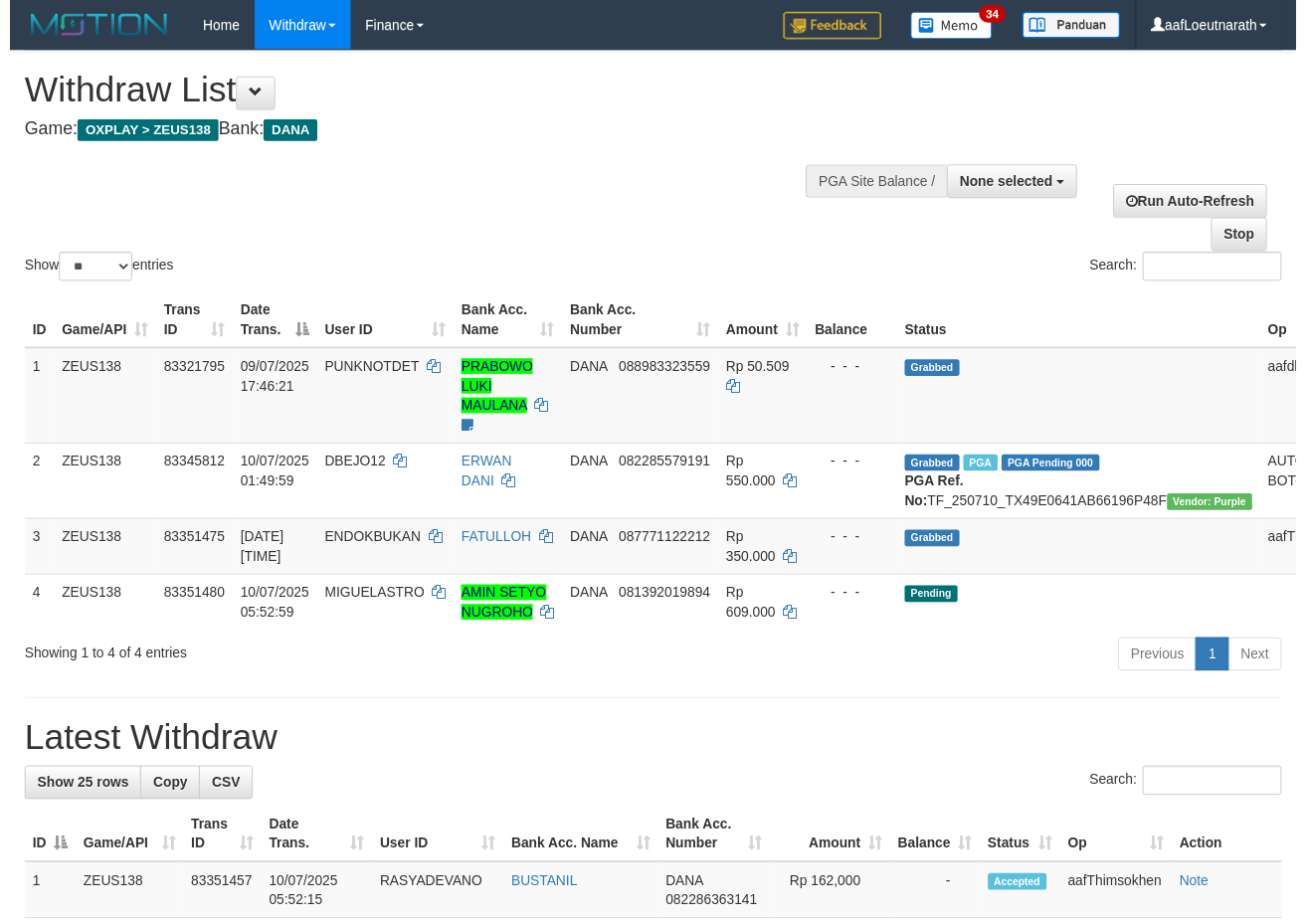 scroll, scrollTop: 0, scrollLeft: 0, axis: both 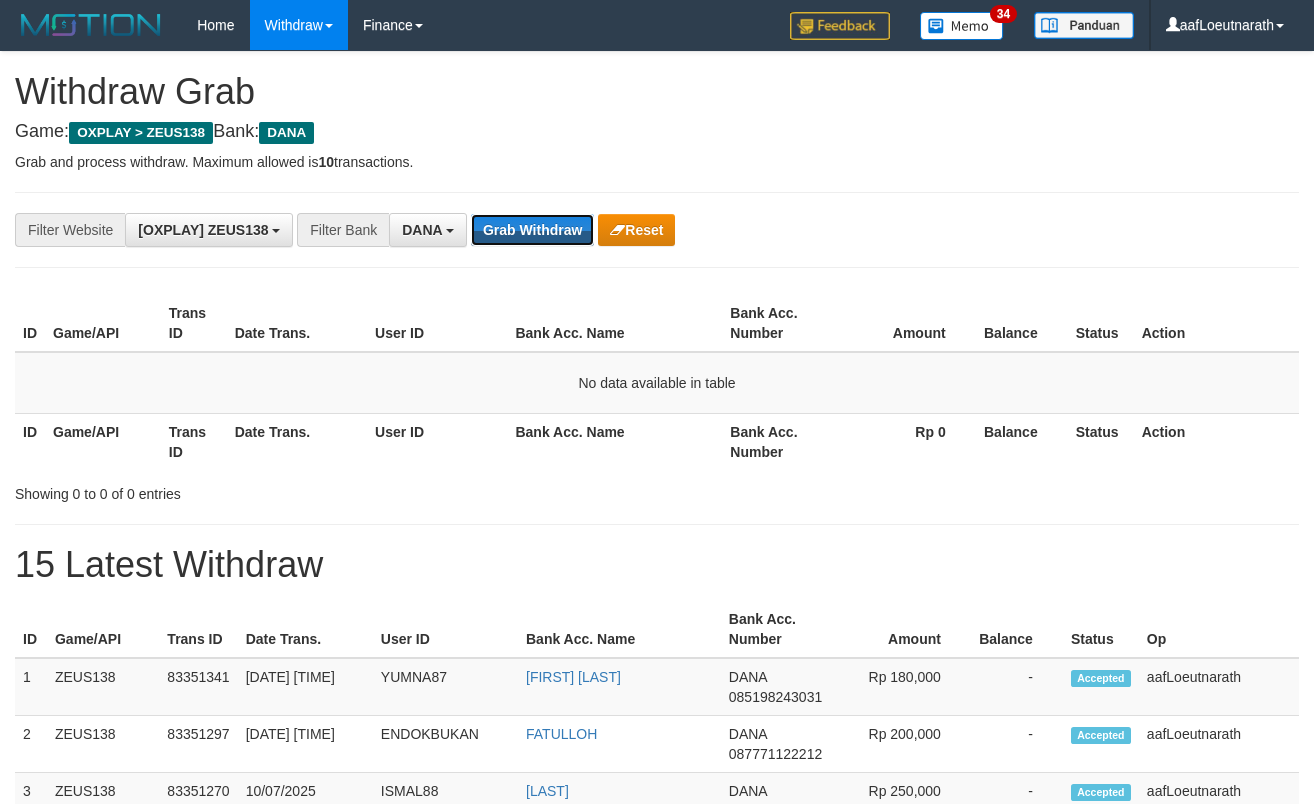 click on "Grab Withdraw" at bounding box center (532, 230) 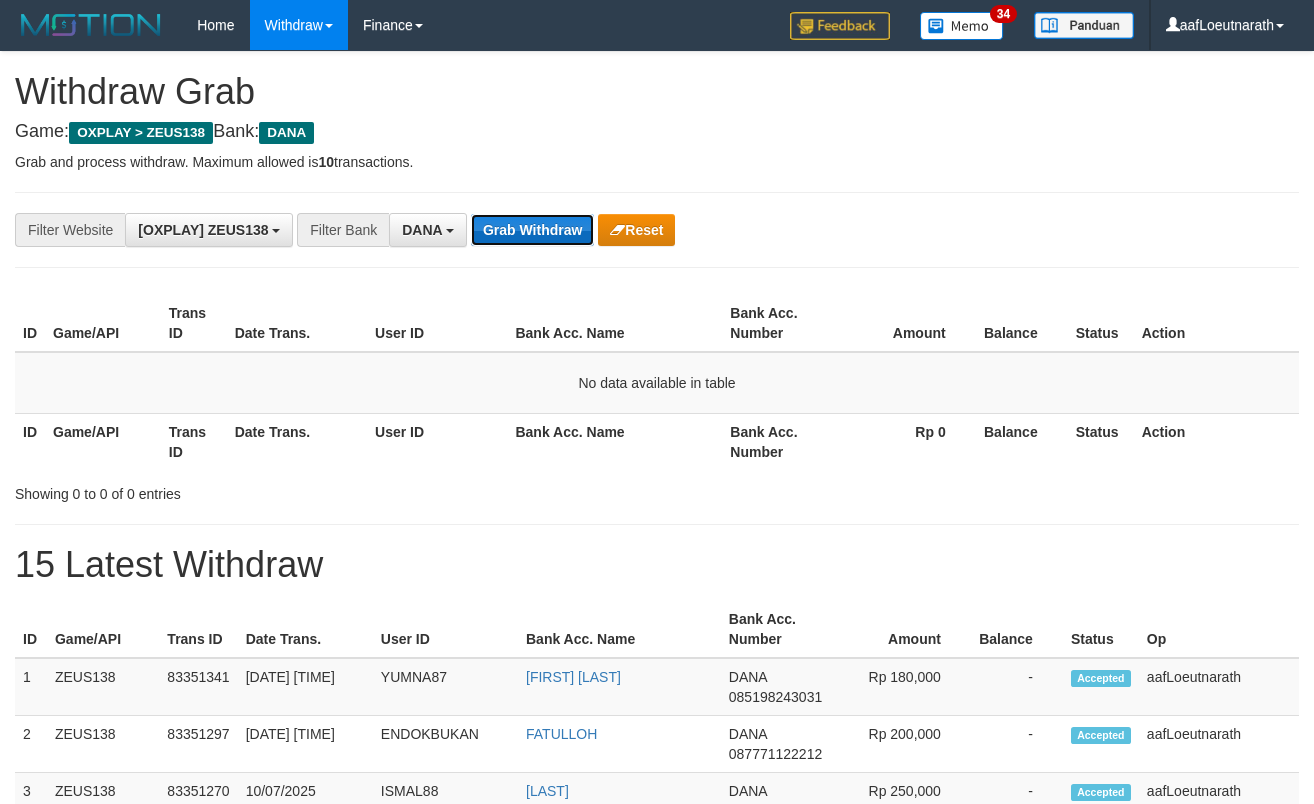 click on "Grab Withdraw" at bounding box center (532, 230) 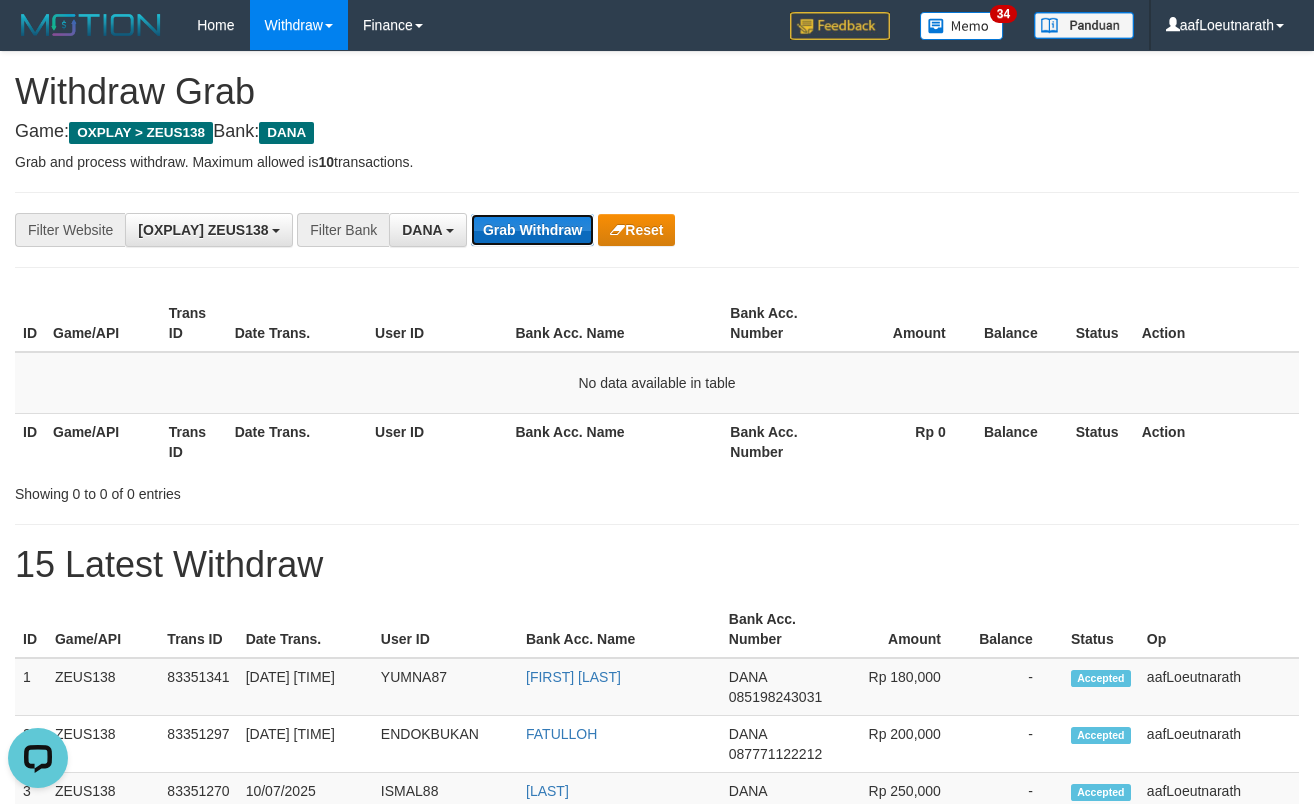 scroll, scrollTop: 0, scrollLeft: 0, axis: both 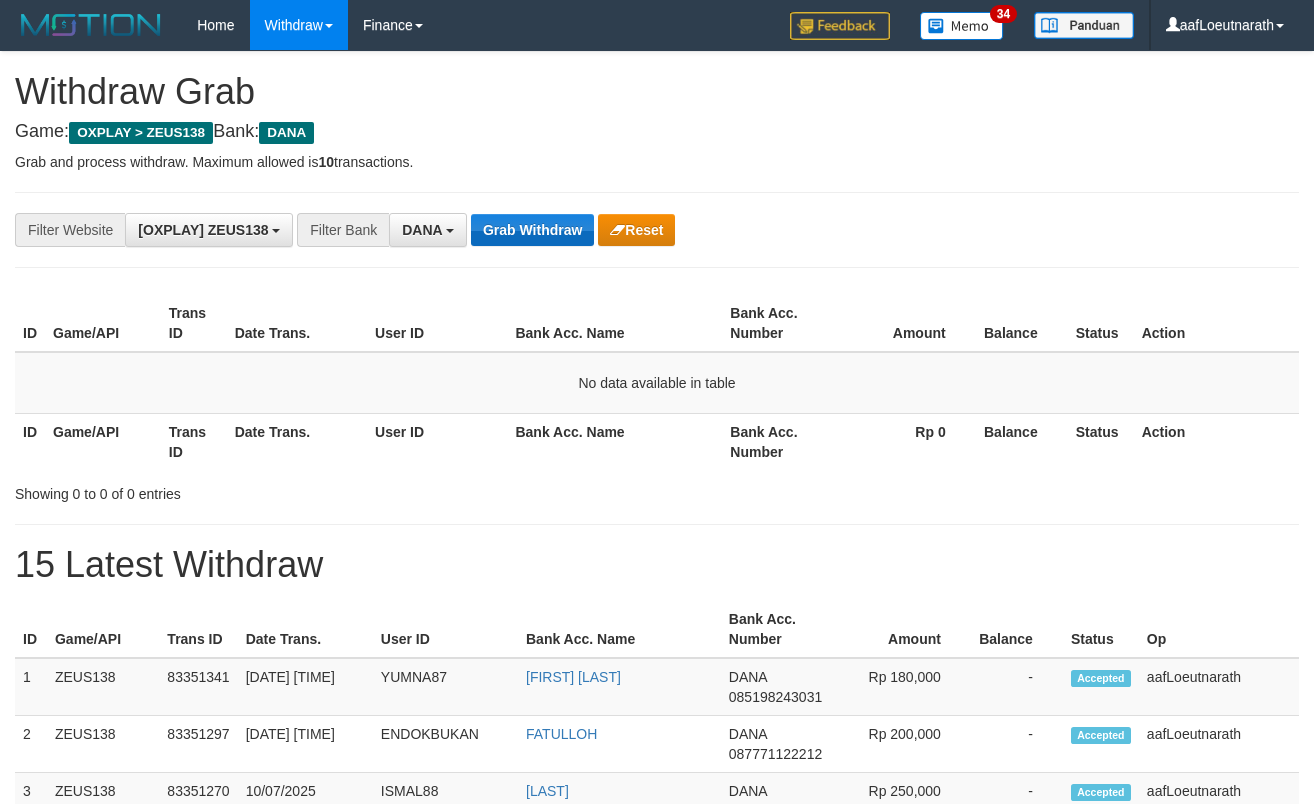 click on "Grab Withdraw" at bounding box center [532, 230] 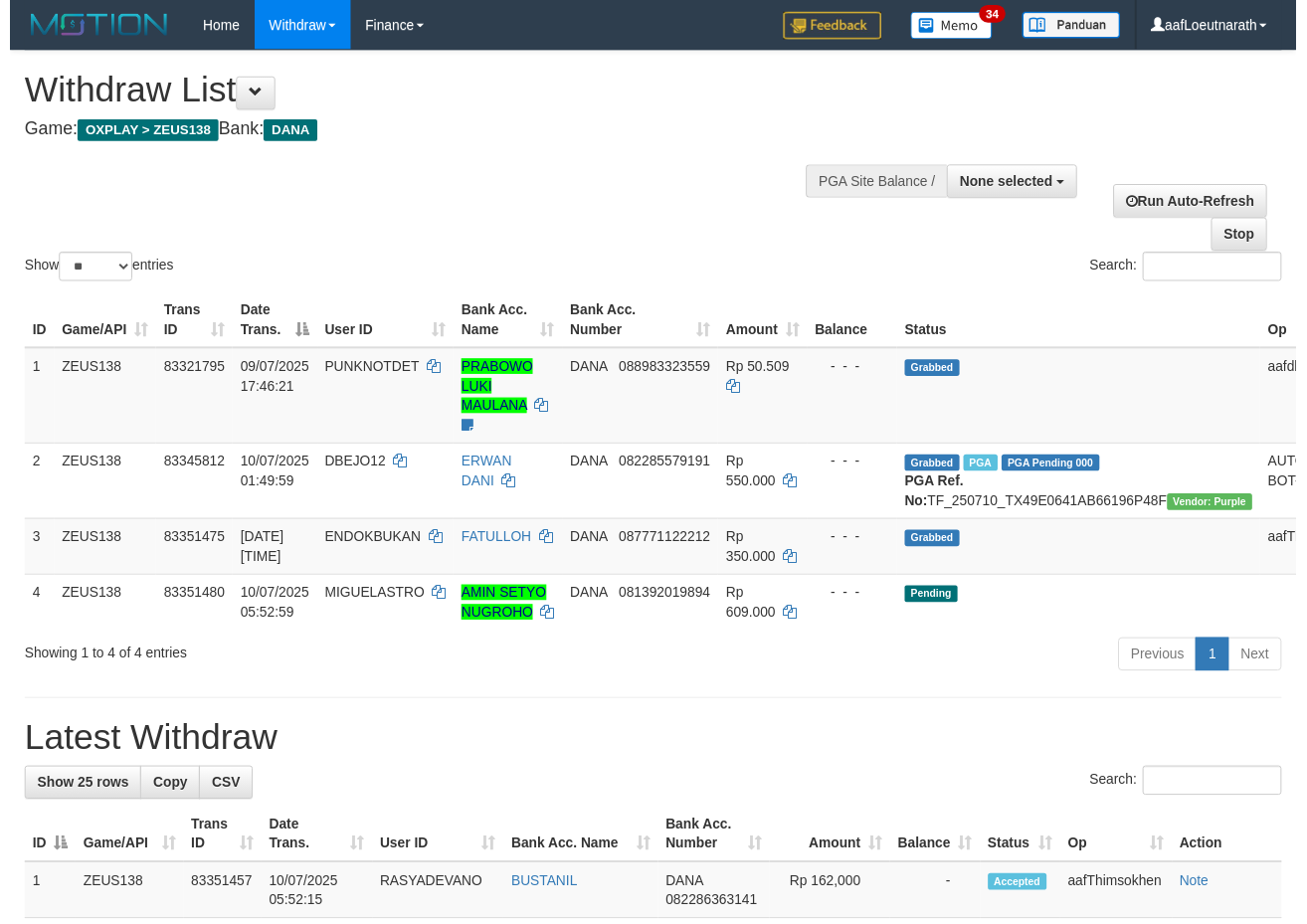 scroll, scrollTop: 0, scrollLeft: 0, axis: both 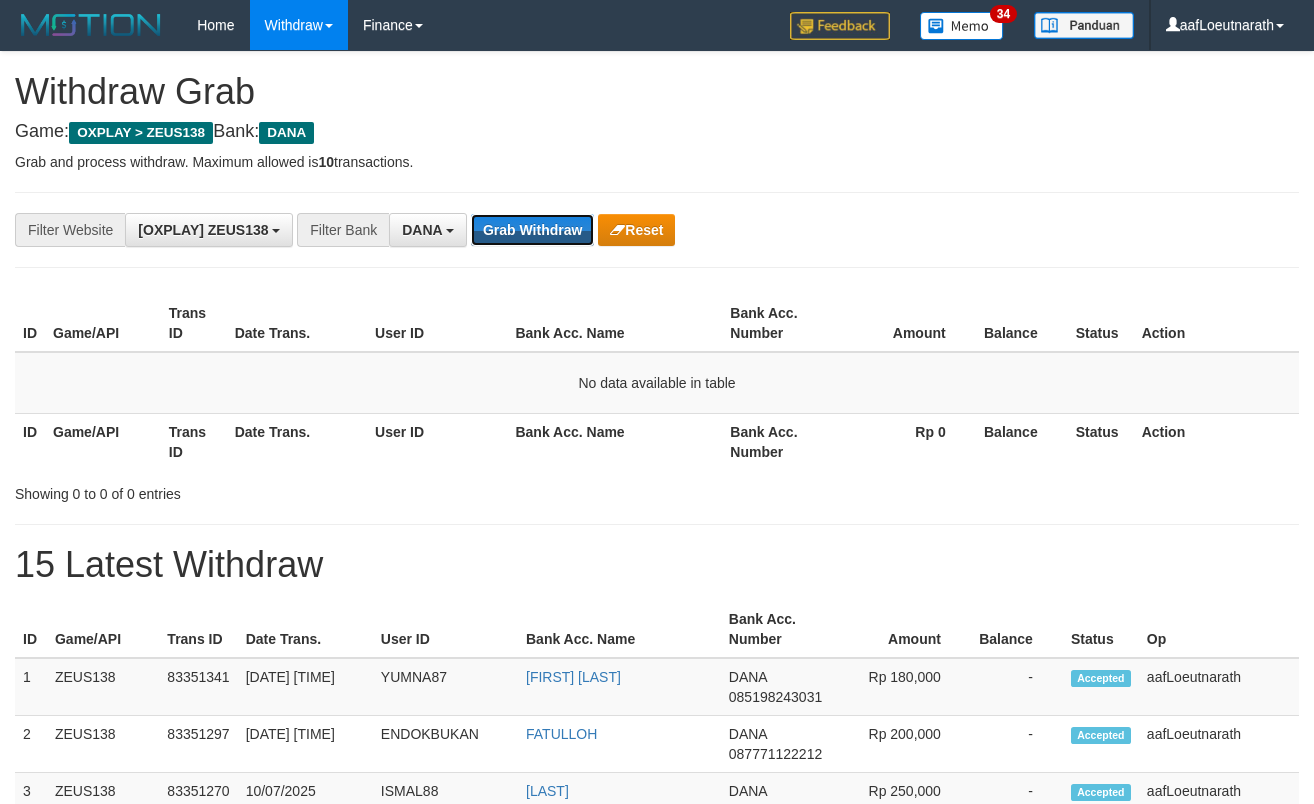 click on "Grab Withdraw" at bounding box center (532, 230) 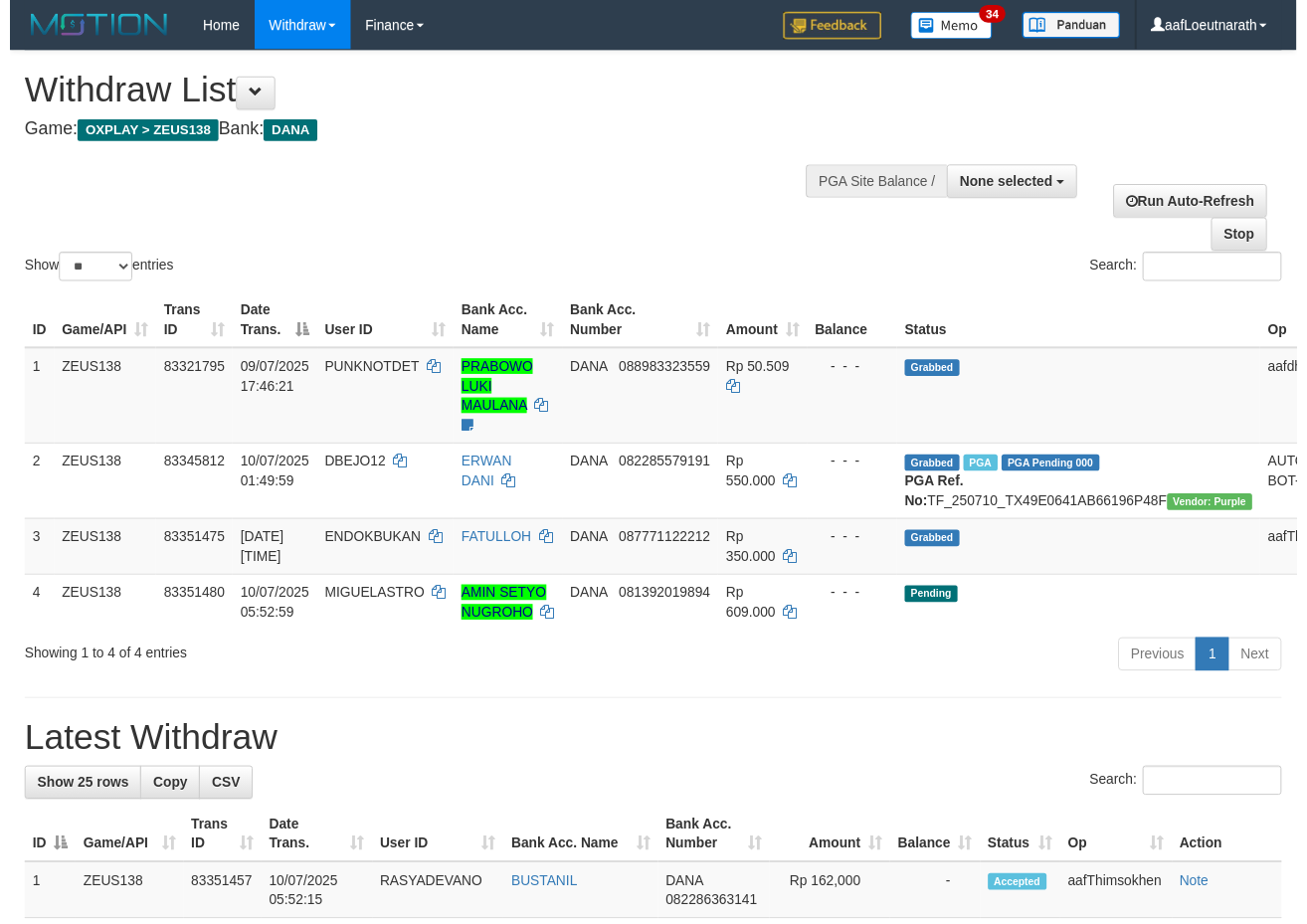 scroll, scrollTop: 0, scrollLeft: 0, axis: both 